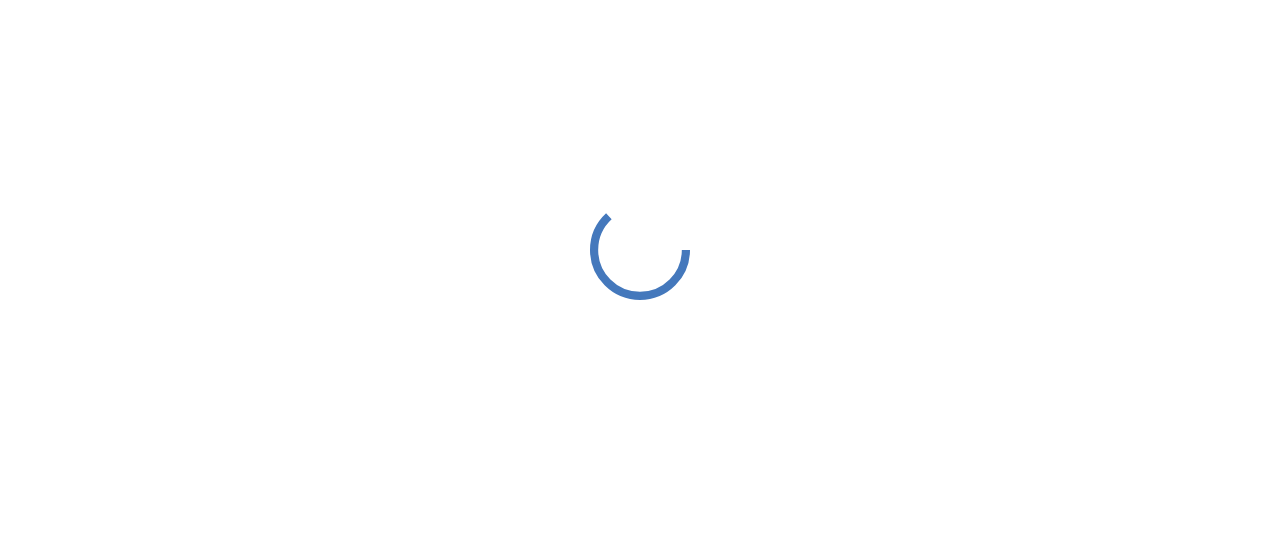 scroll, scrollTop: 0, scrollLeft: 0, axis: both 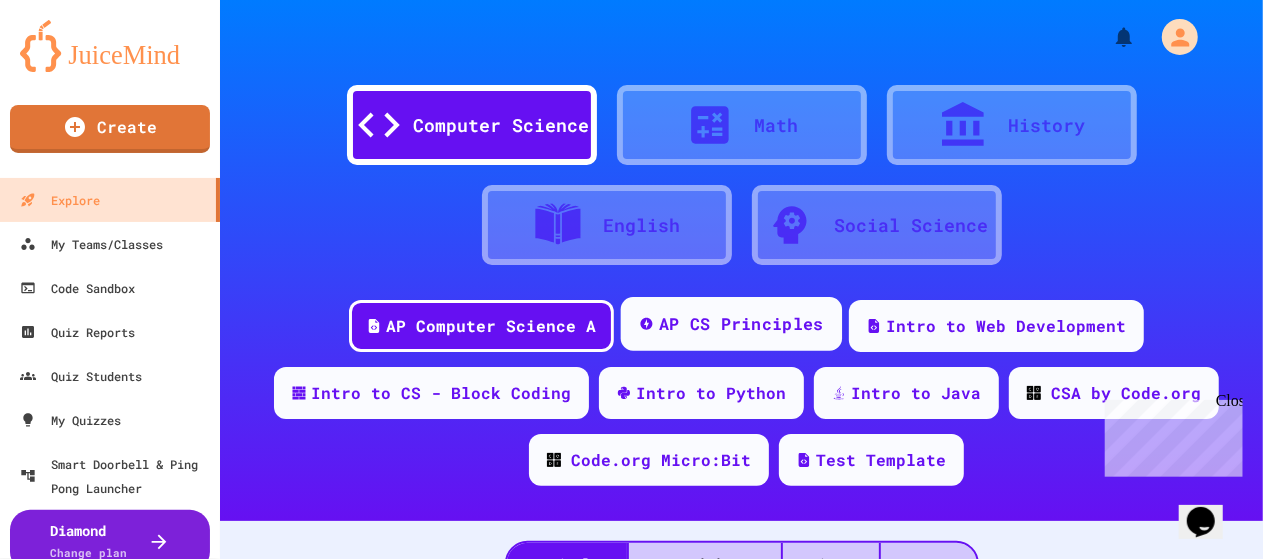 click on "AP CS Principles" at bounding box center (741, 324) 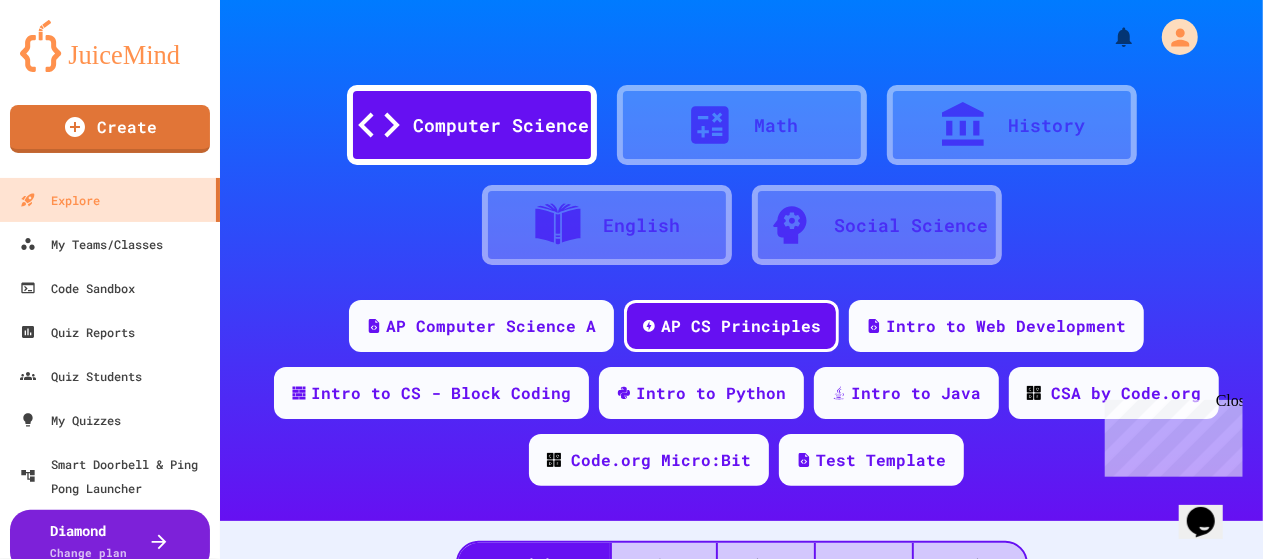 scroll, scrollTop: 243, scrollLeft: 0, axis: vertical 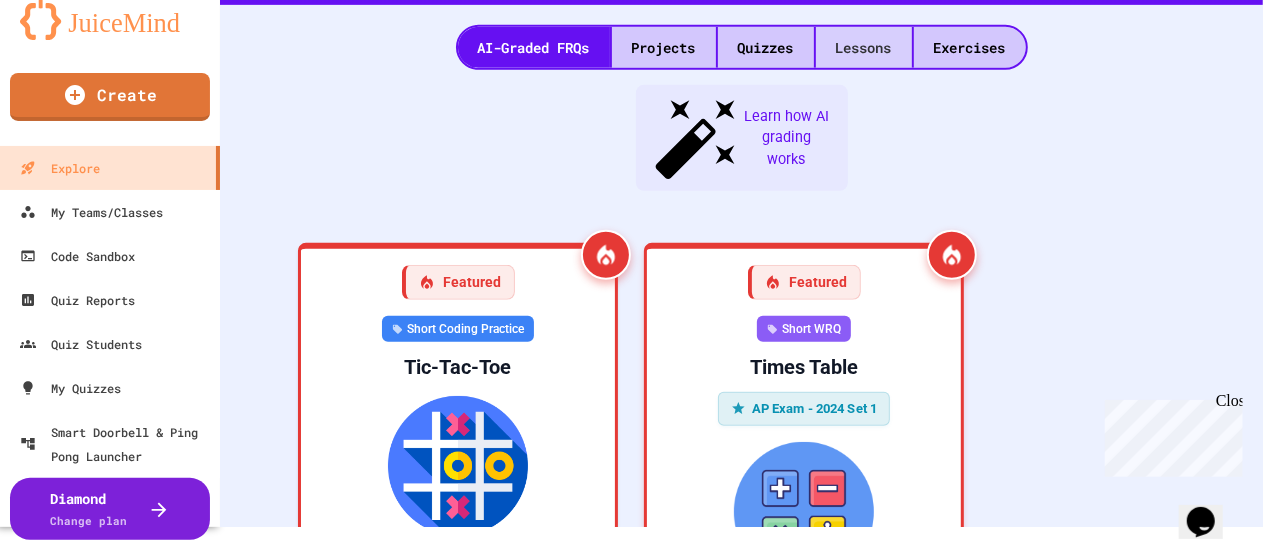 click on "Lessons" at bounding box center [864, 47] 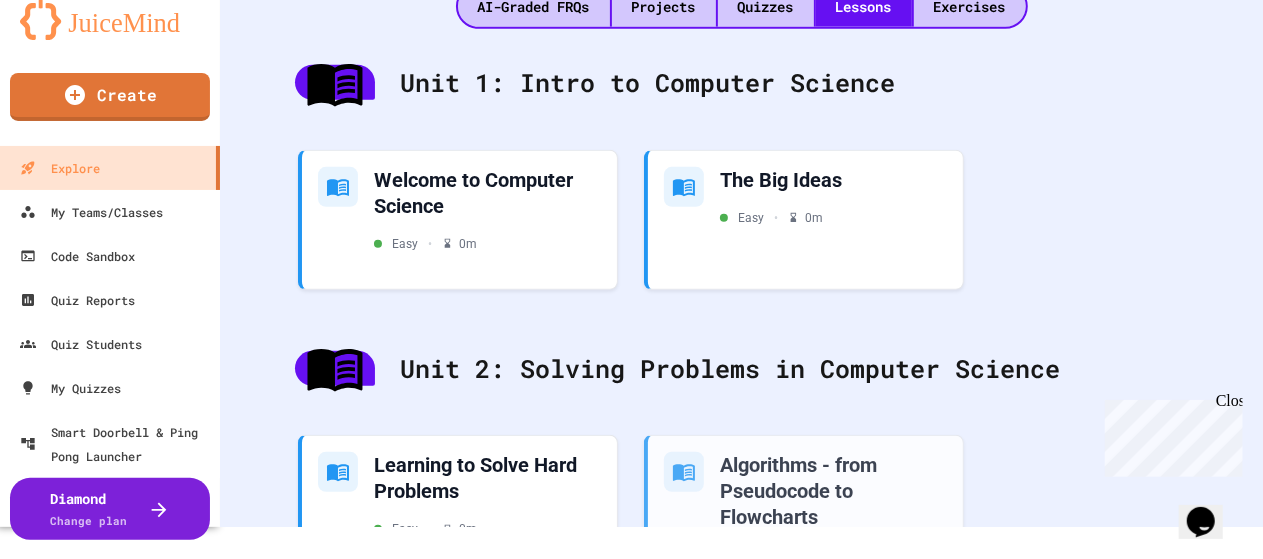 scroll, scrollTop: 524, scrollLeft: 0, axis: vertical 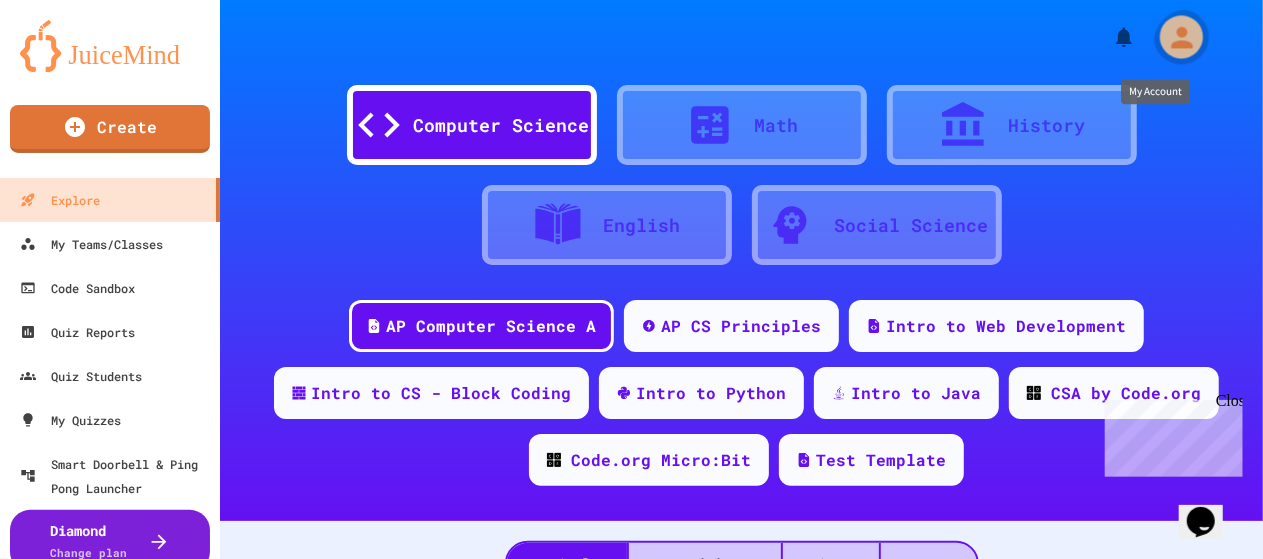 click 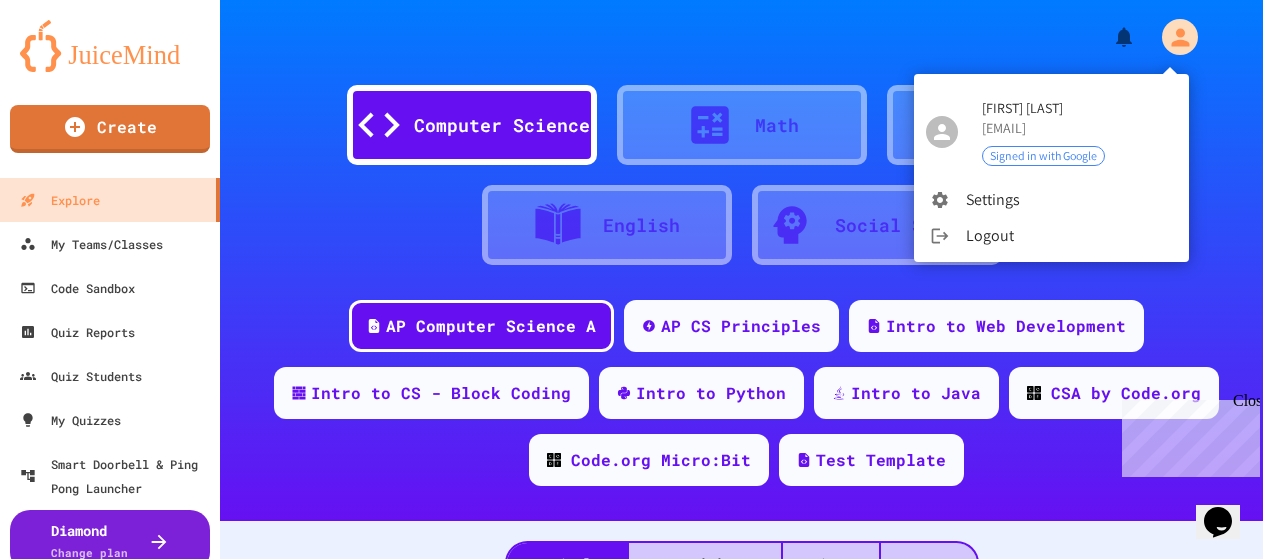 click at bounding box center (640, 279) 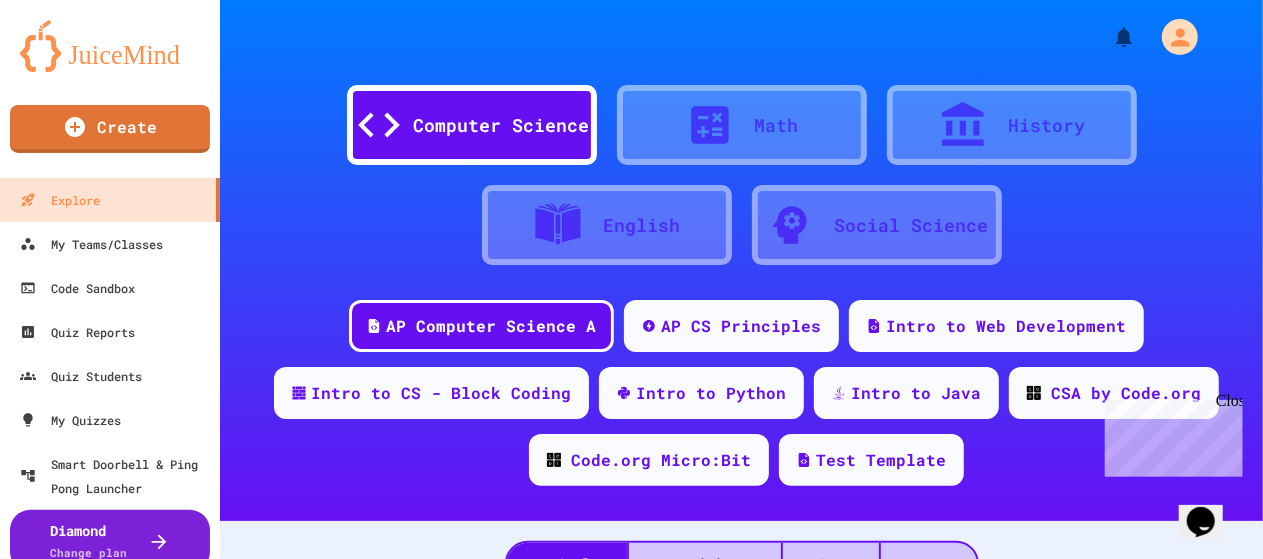 drag, startPoint x: 658, startPoint y: 488, endPoint x: 394, endPoint y: 229, distance: 369.83374 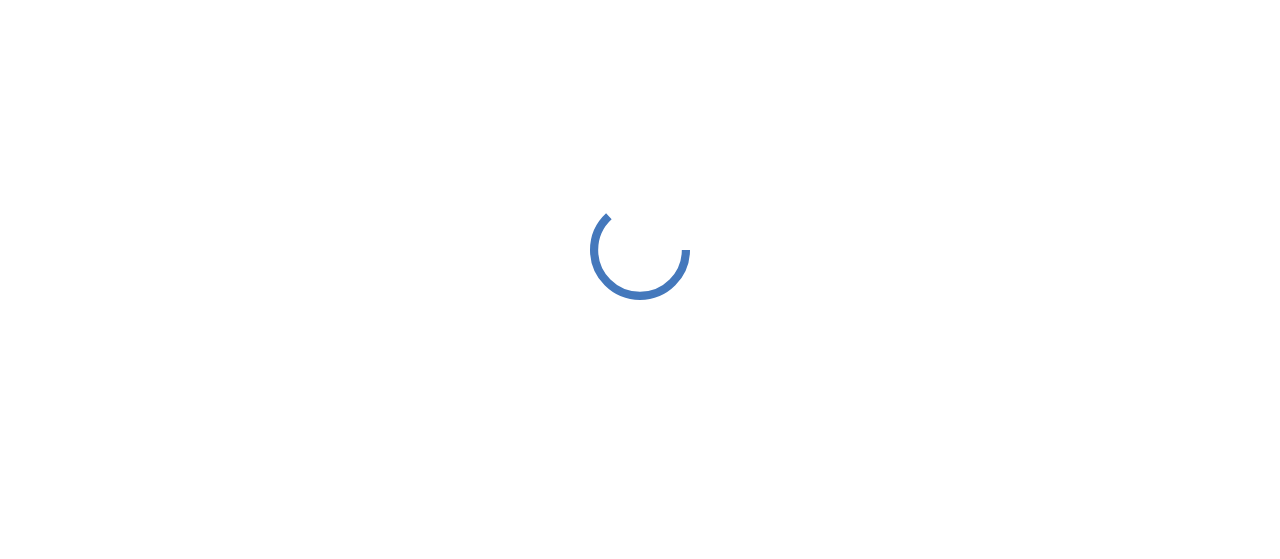 scroll, scrollTop: 0, scrollLeft: 0, axis: both 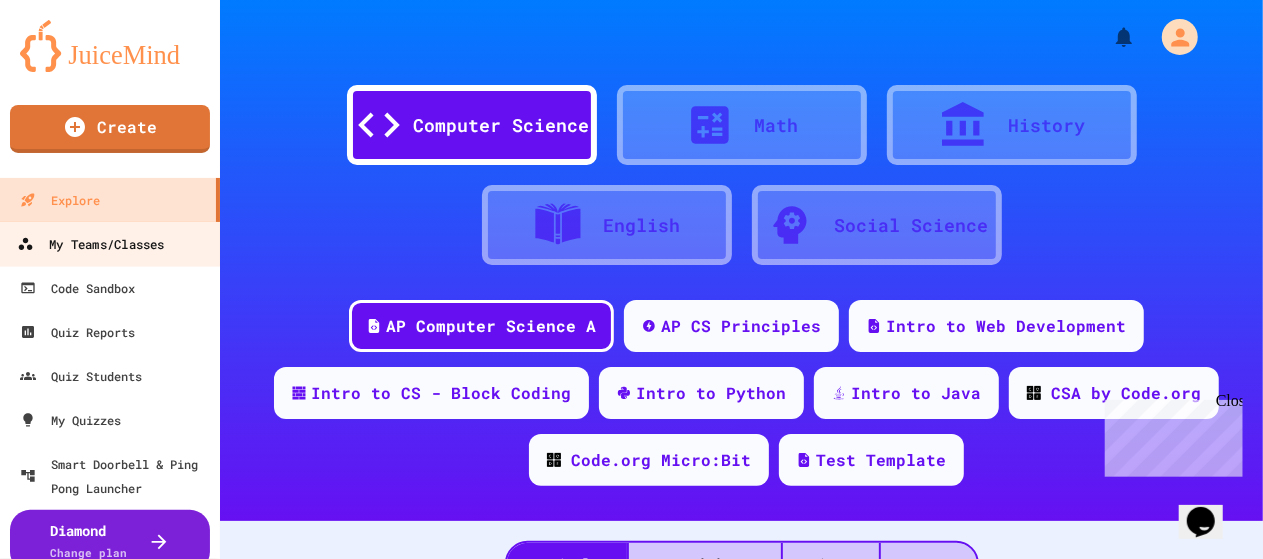 click on "My Teams/Classes" at bounding box center [90, 244] 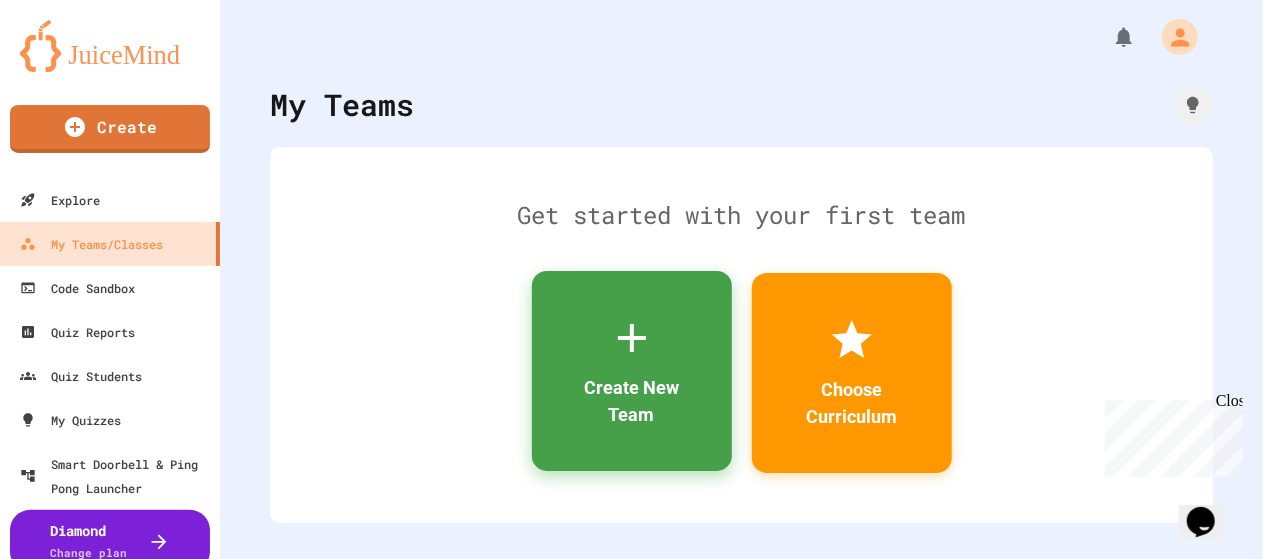 click 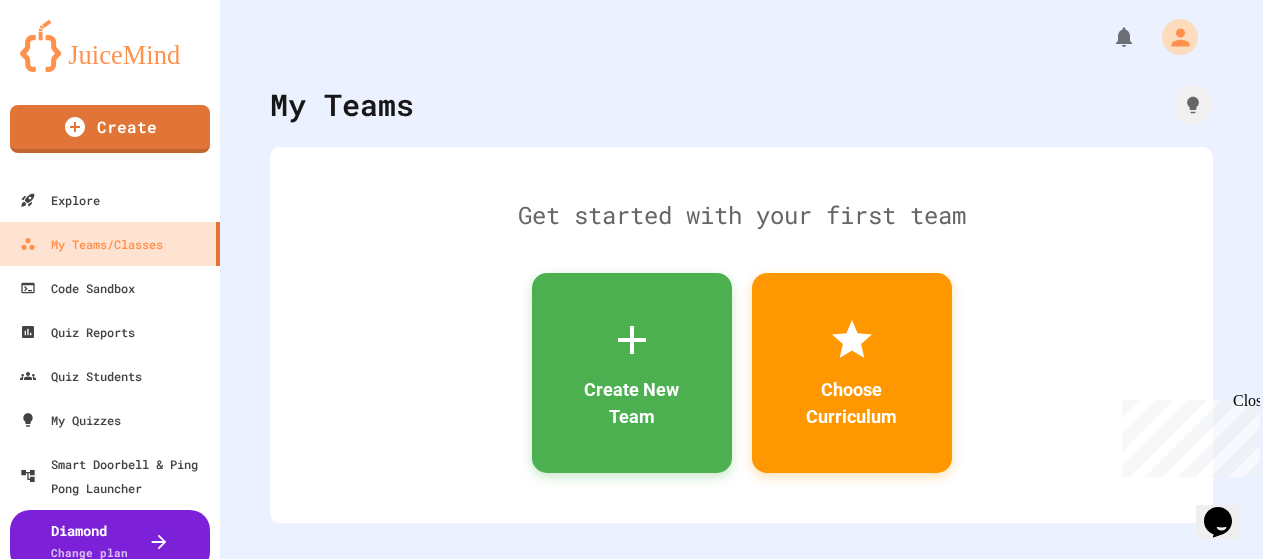 click at bounding box center (631, 637) 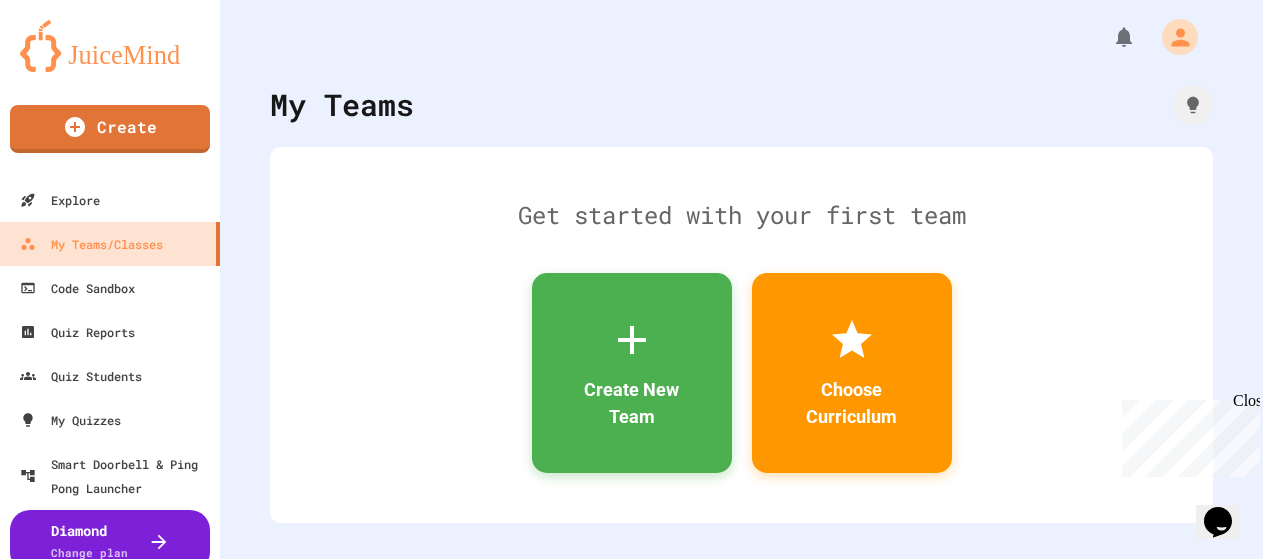 type on "**********" 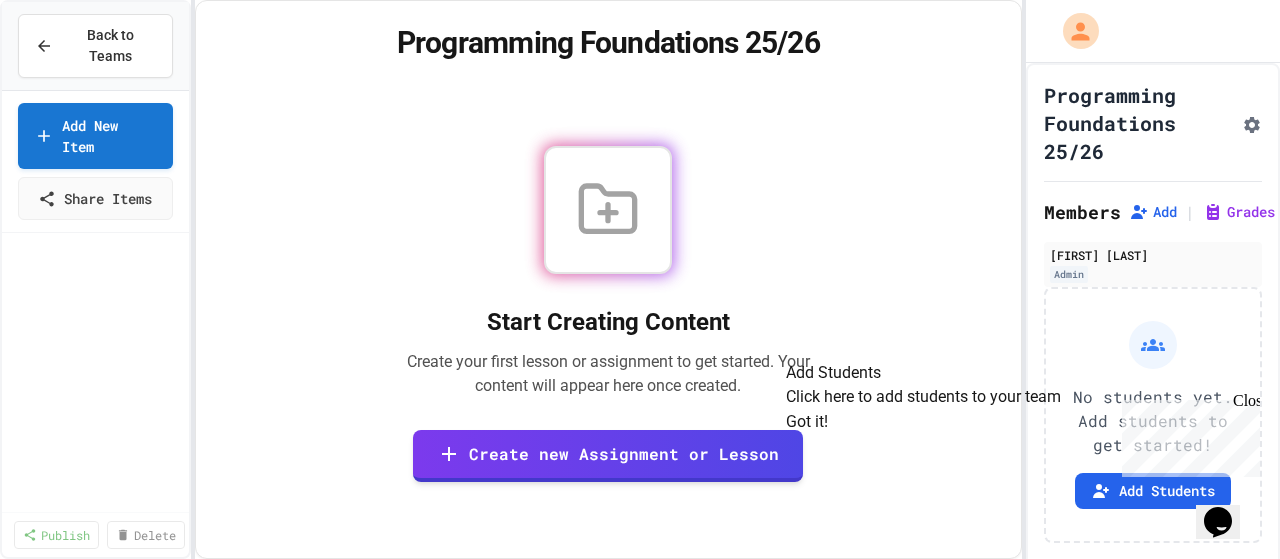 click on "Got it!" at bounding box center (807, 422) 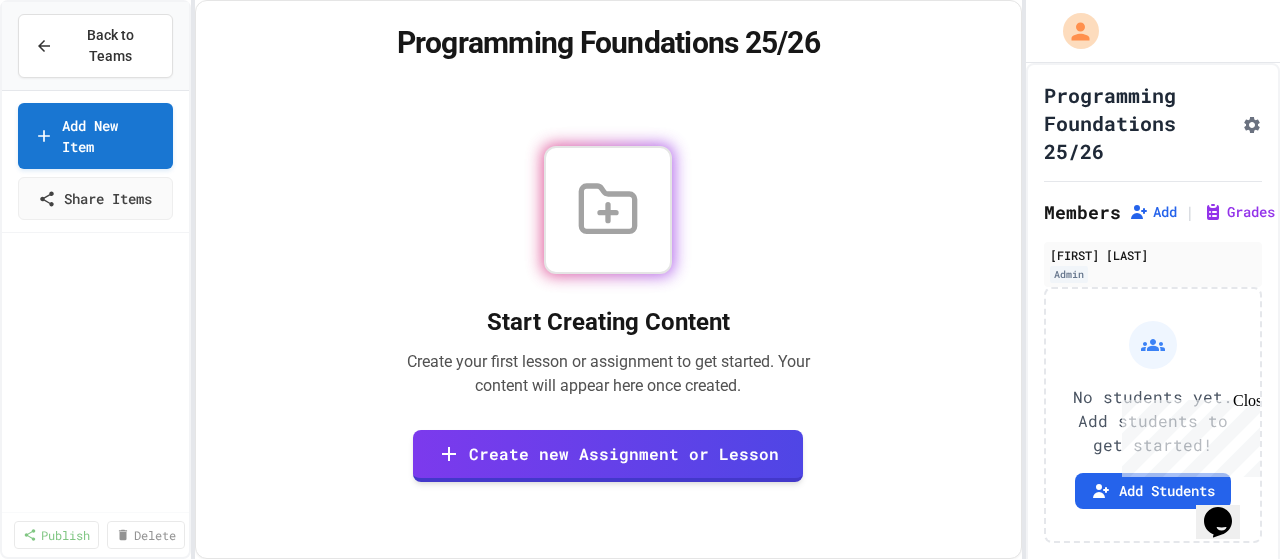 click 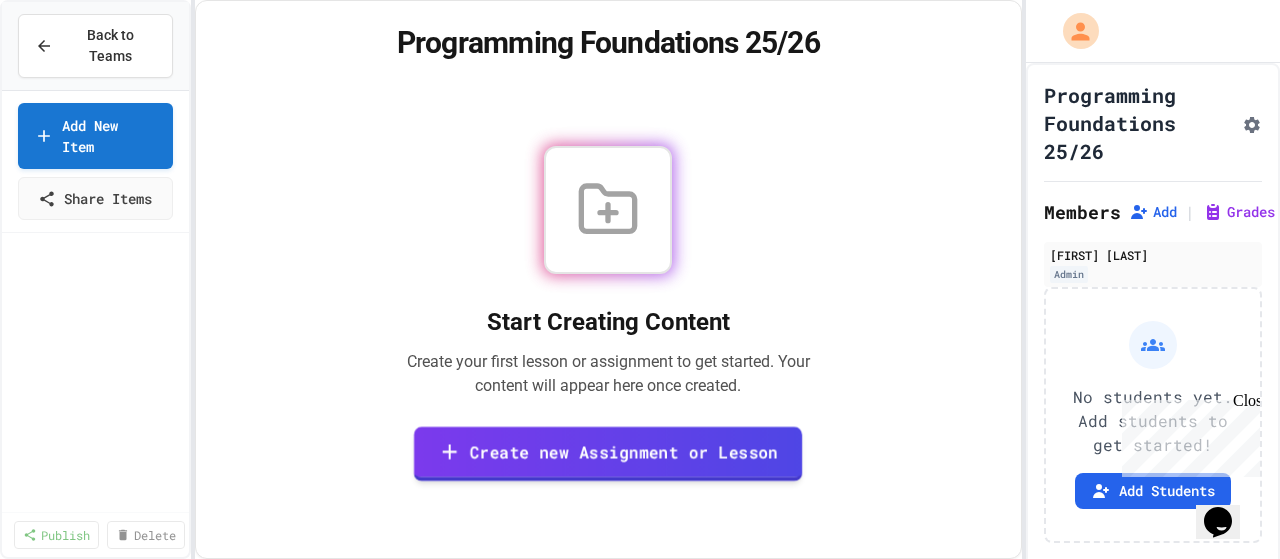 click on "Create new Assignment or Lesson" at bounding box center [608, 453] 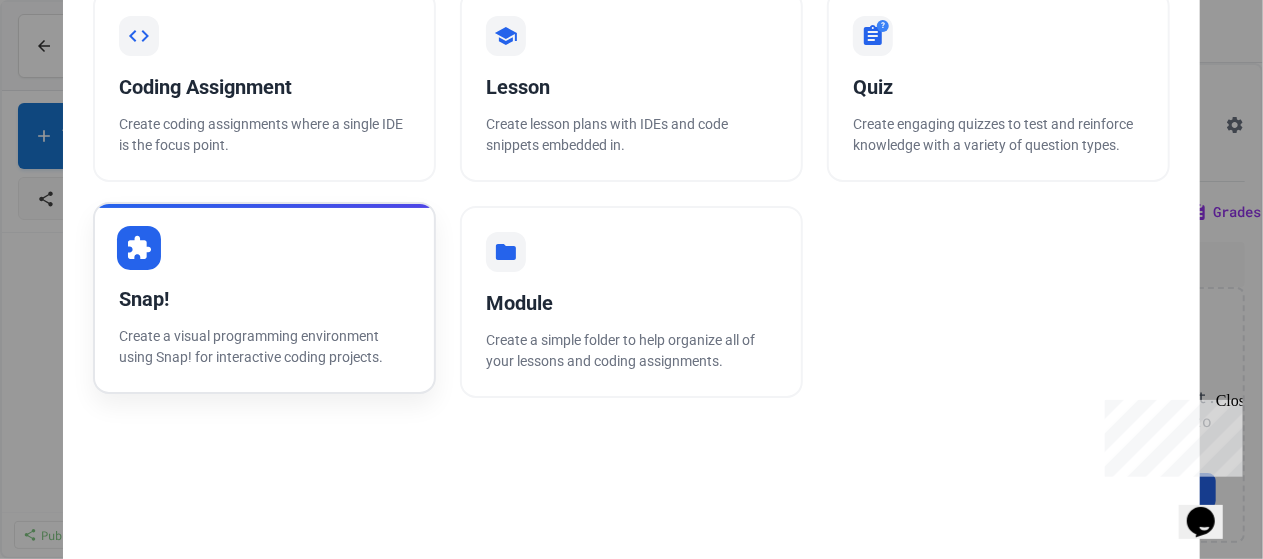click on "Create a visual programming environment using Snap! for interactive coding projects." at bounding box center (264, 347) 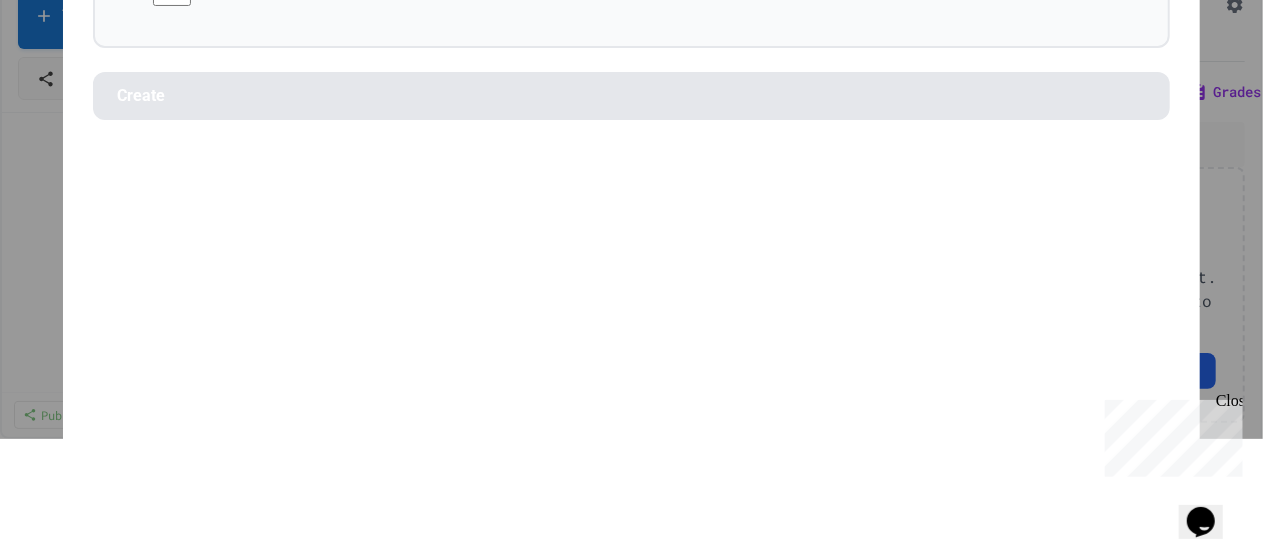 scroll, scrollTop: 0, scrollLeft: 0, axis: both 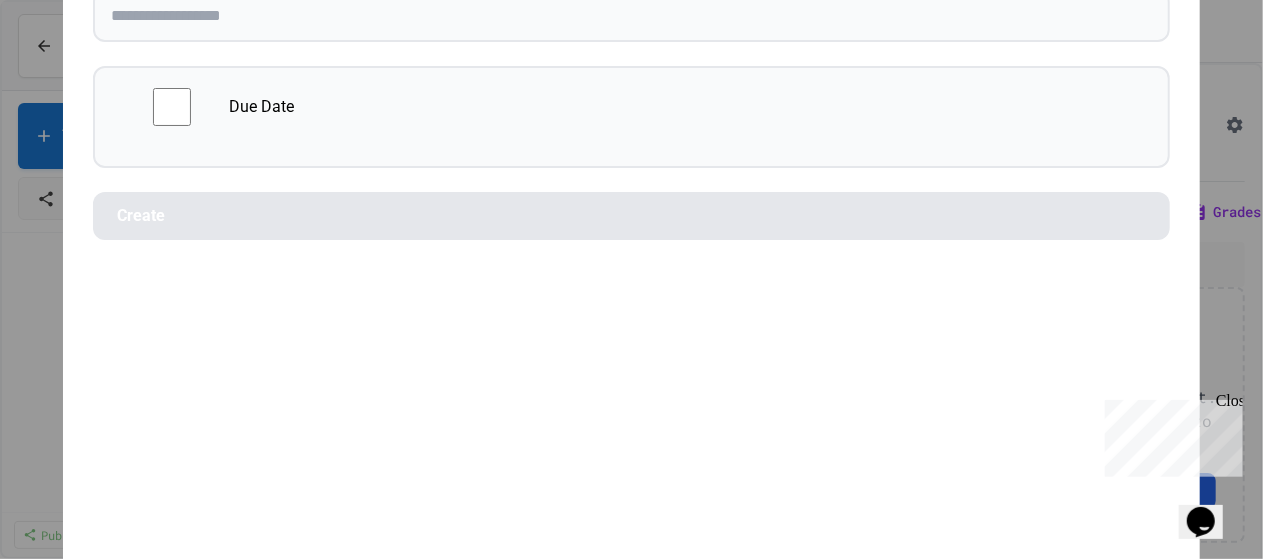 click on "Close" at bounding box center [1227, 403] 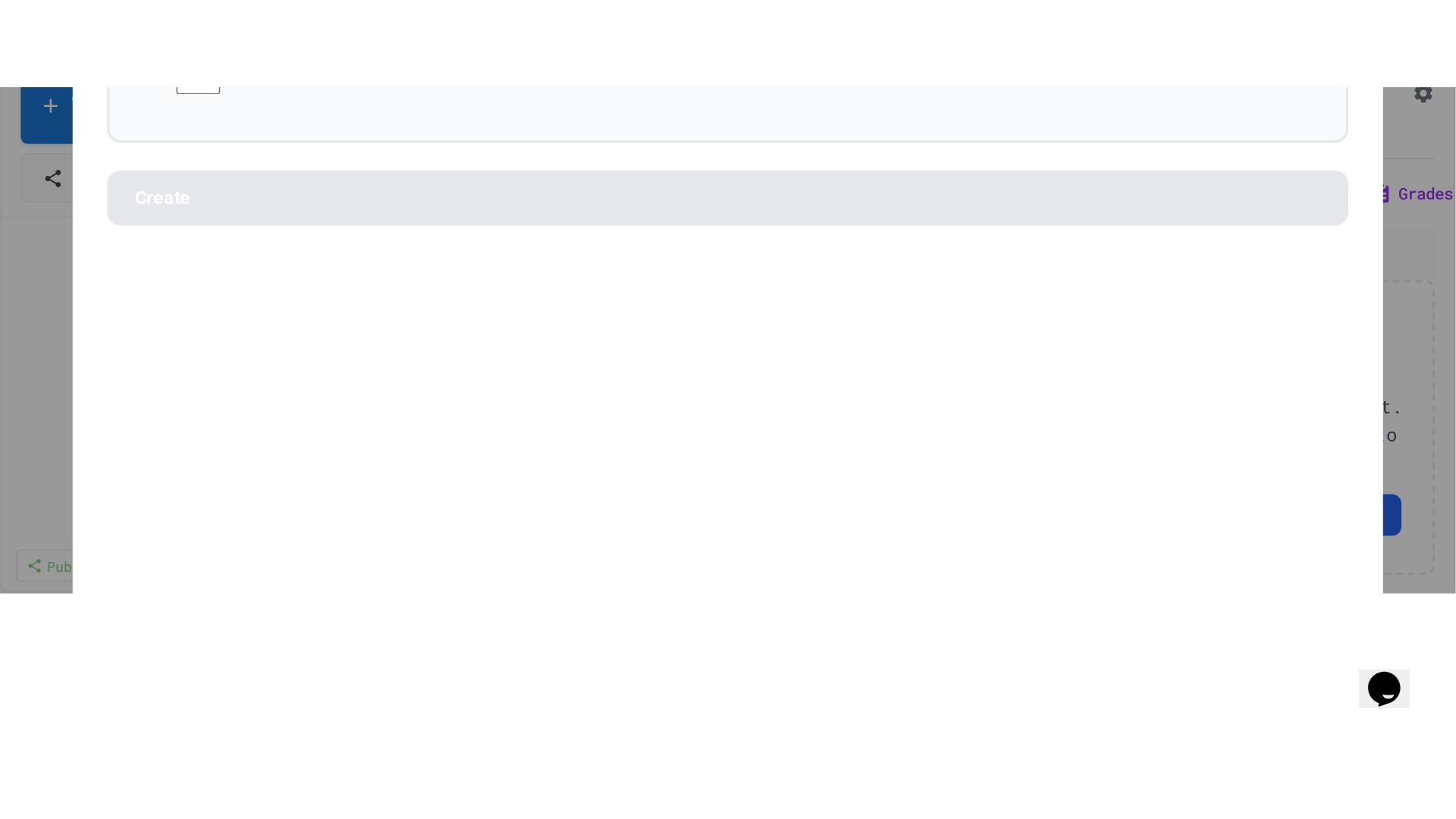 scroll, scrollTop: 0, scrollLeft: 0, axis: both 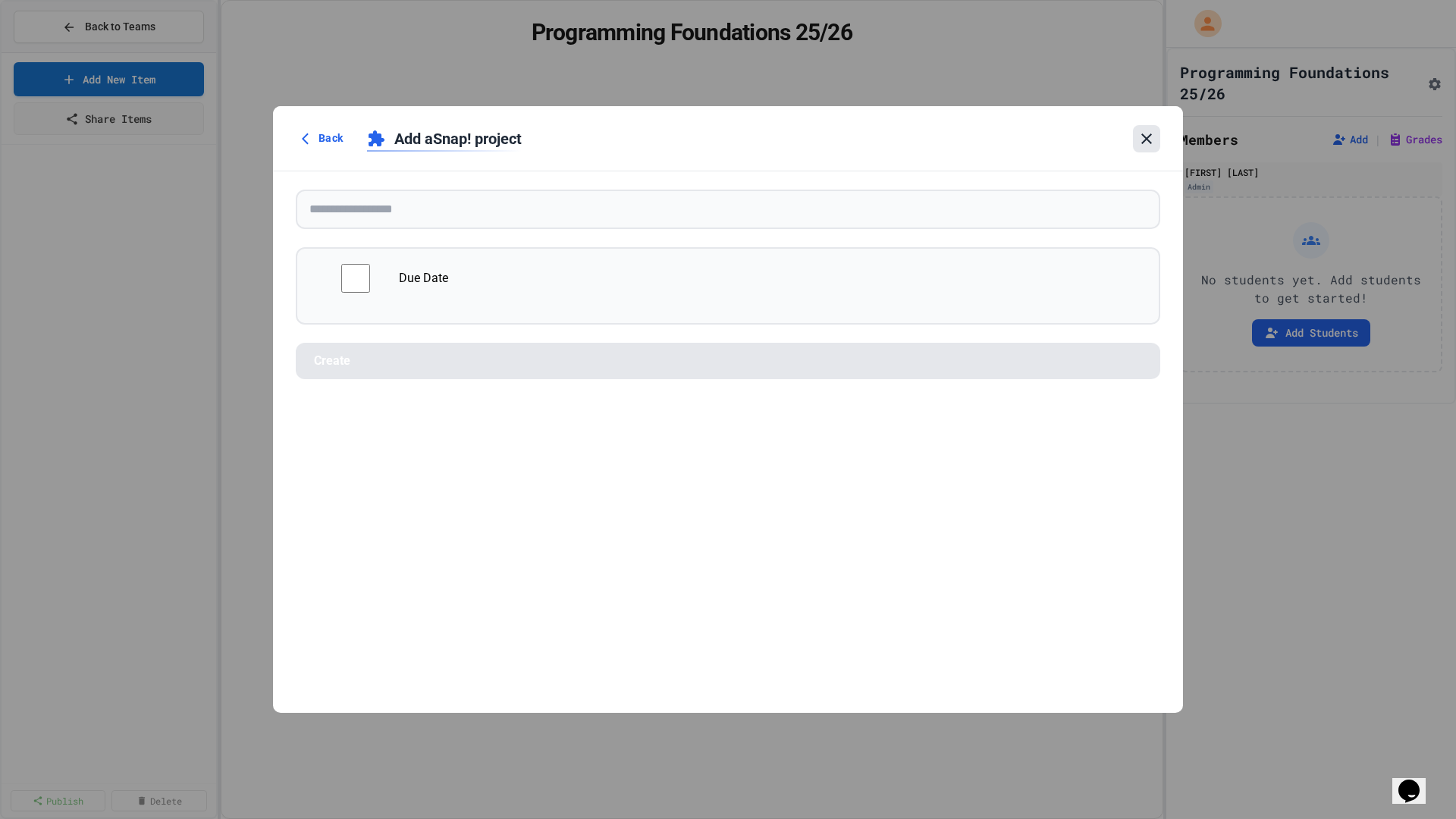 click 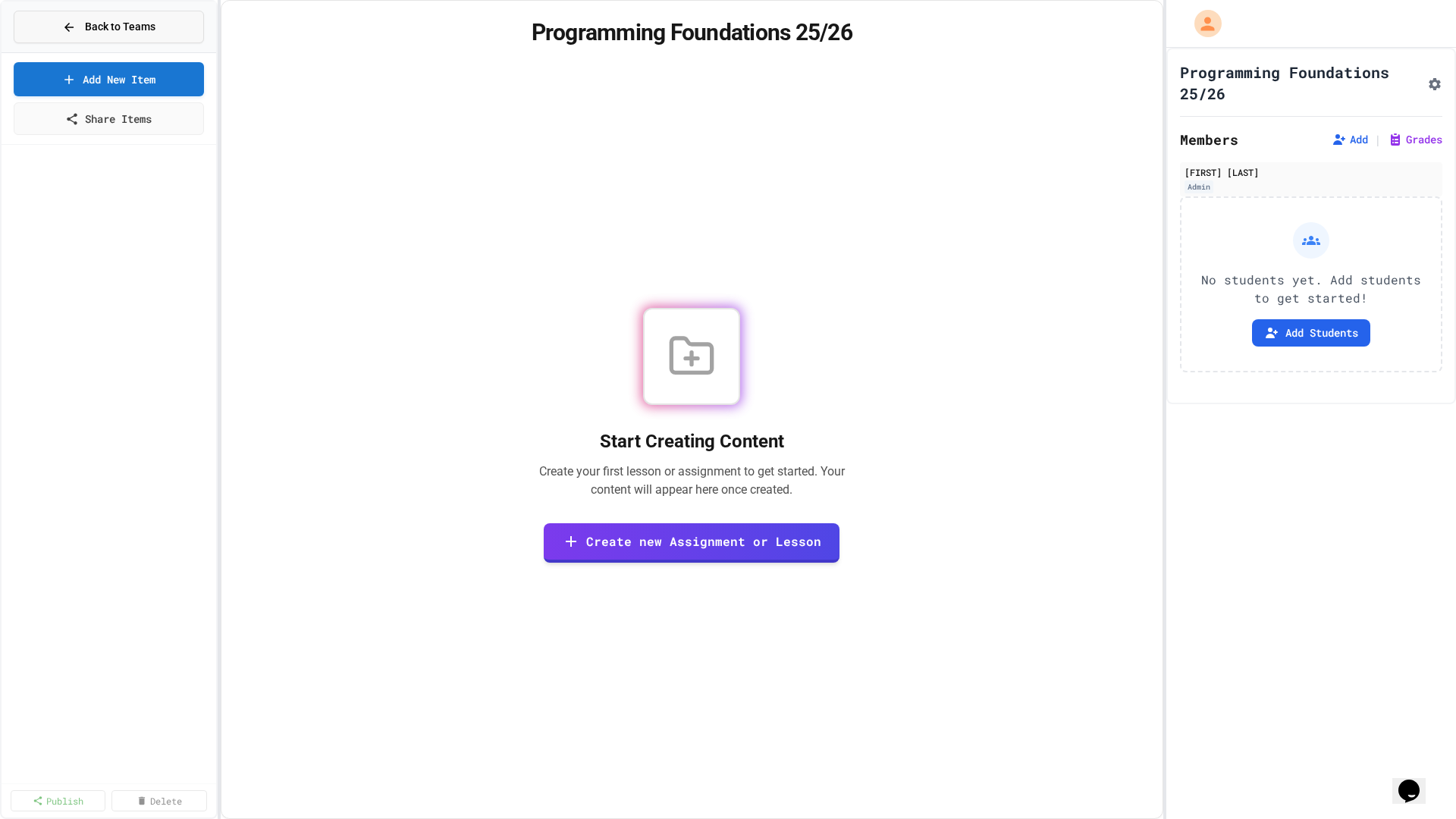 click on "Back to Teams" at bounding box center [108, 27] 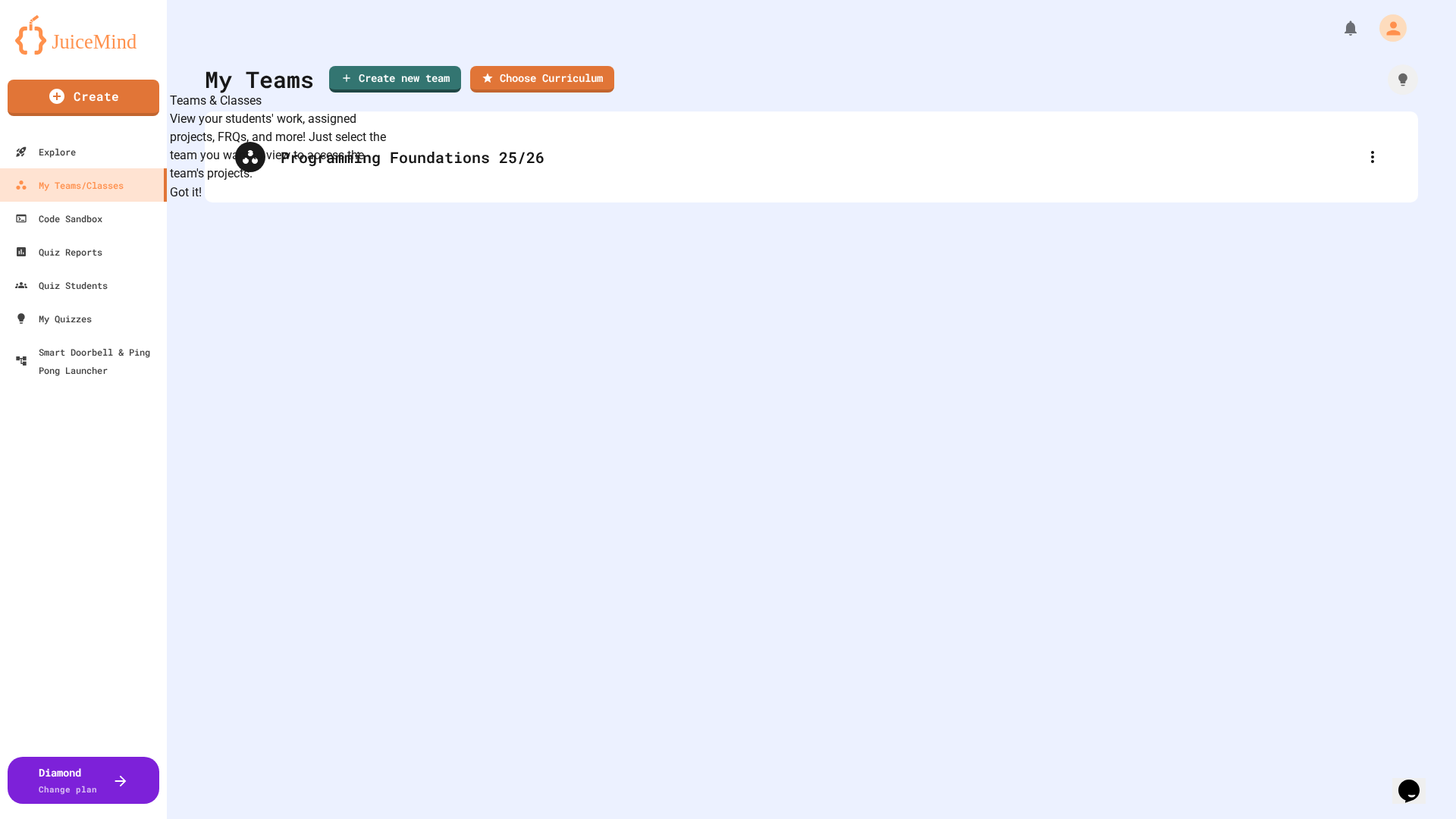 click on "Got it!" at bounding box center [186, 193] 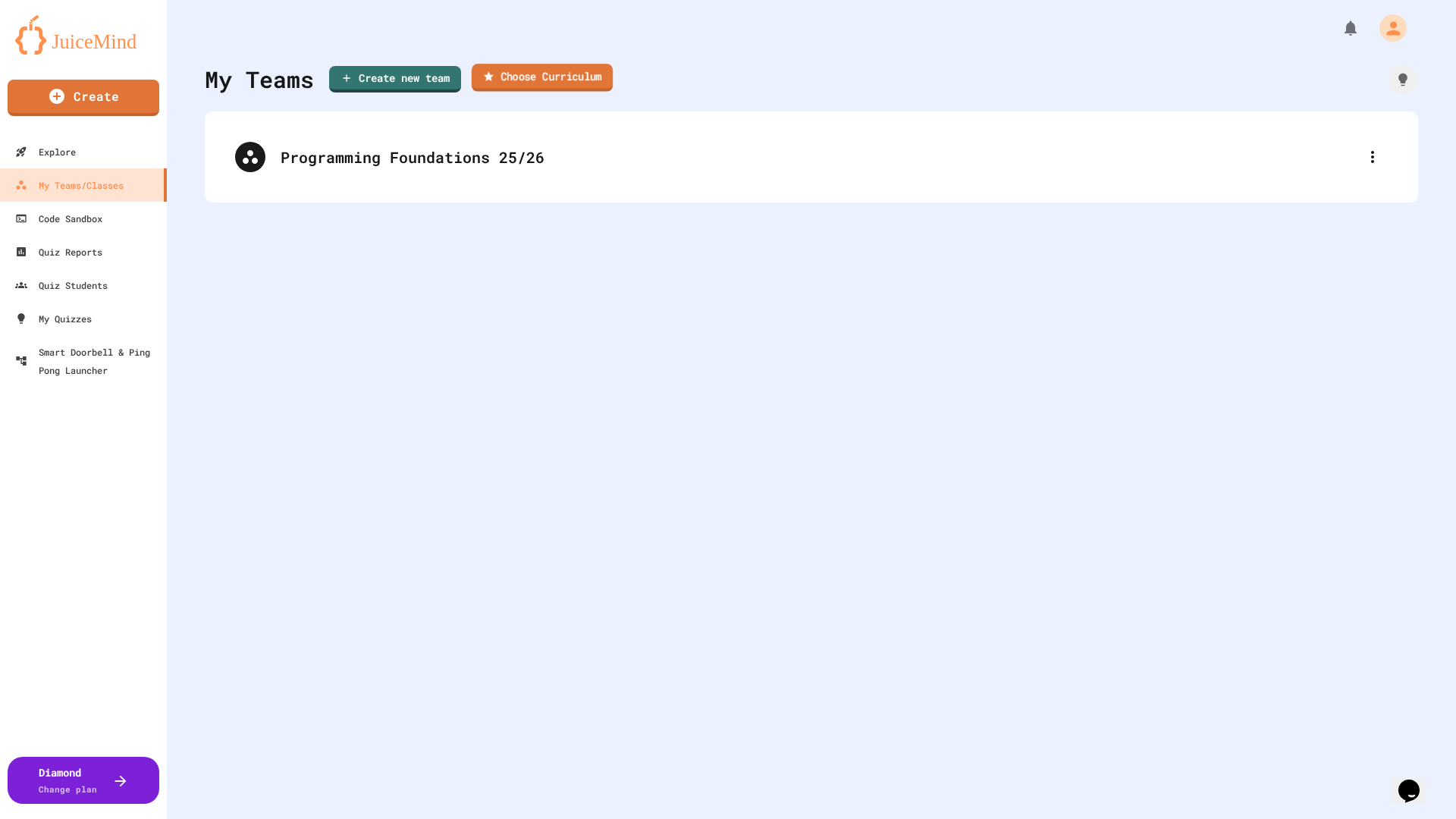 click on "Choose Curriculum" at bounding box center (542, 77) 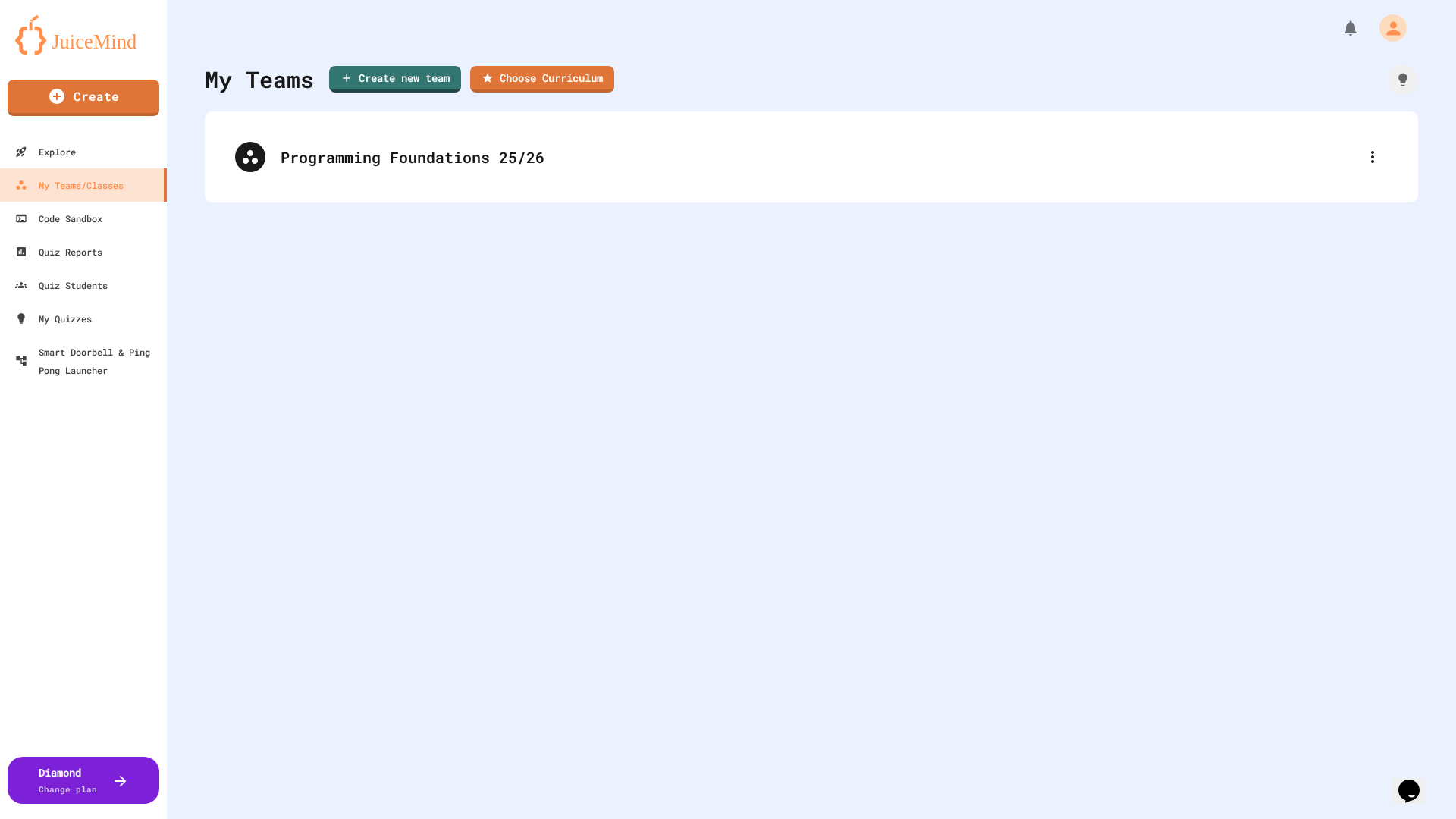 click on "[STATE] state curriculum - exclusively for [STATE] teachers" at bounding box center (728, 1072) 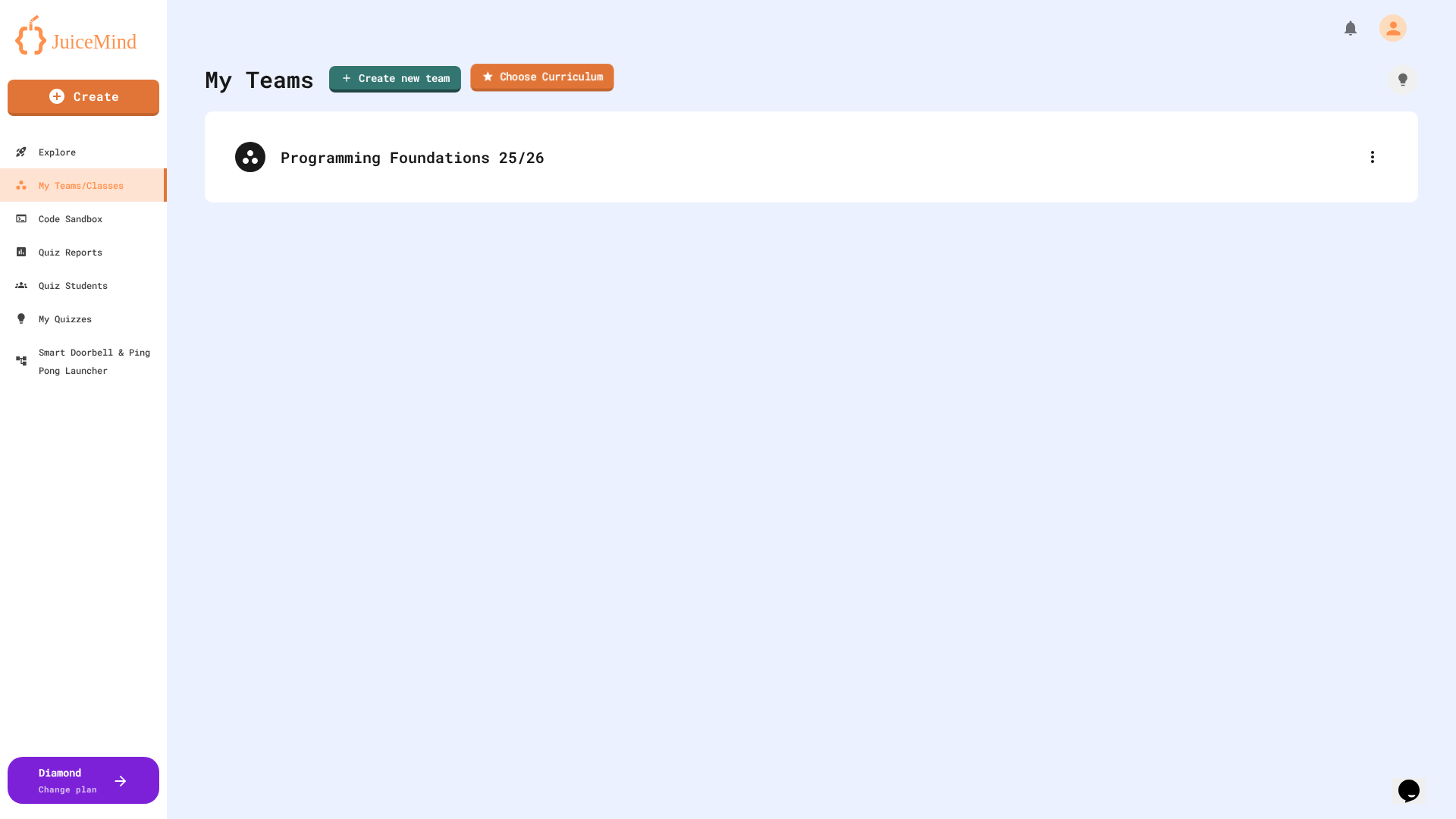 click on "Choose Curriculum" at bounding box center [541, 77] 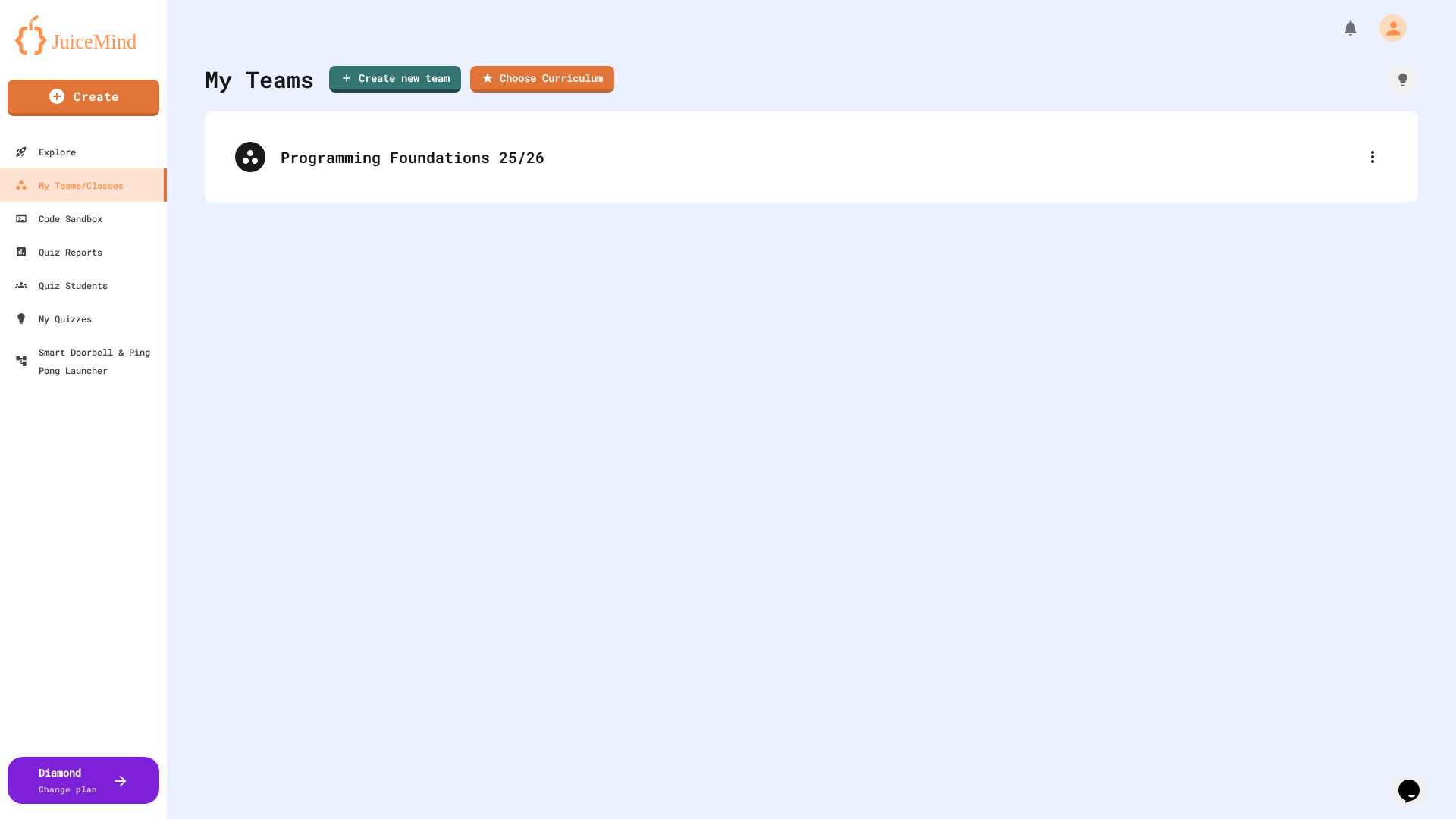 click on "JuiceMind Courses" at bounding box center [728, 926] 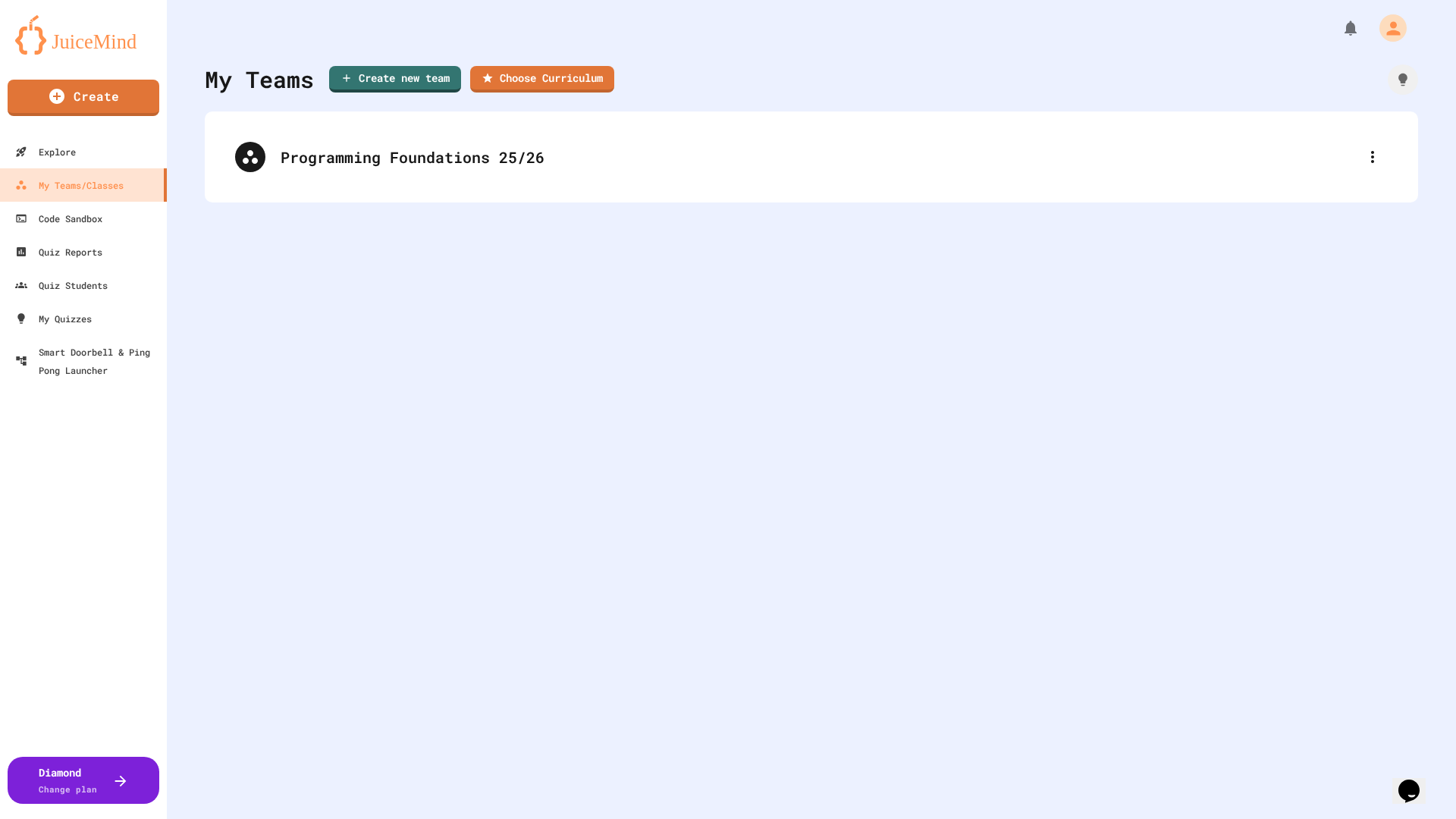 scroll, scrollTop: 0, scrollLeft: 0, axis: both 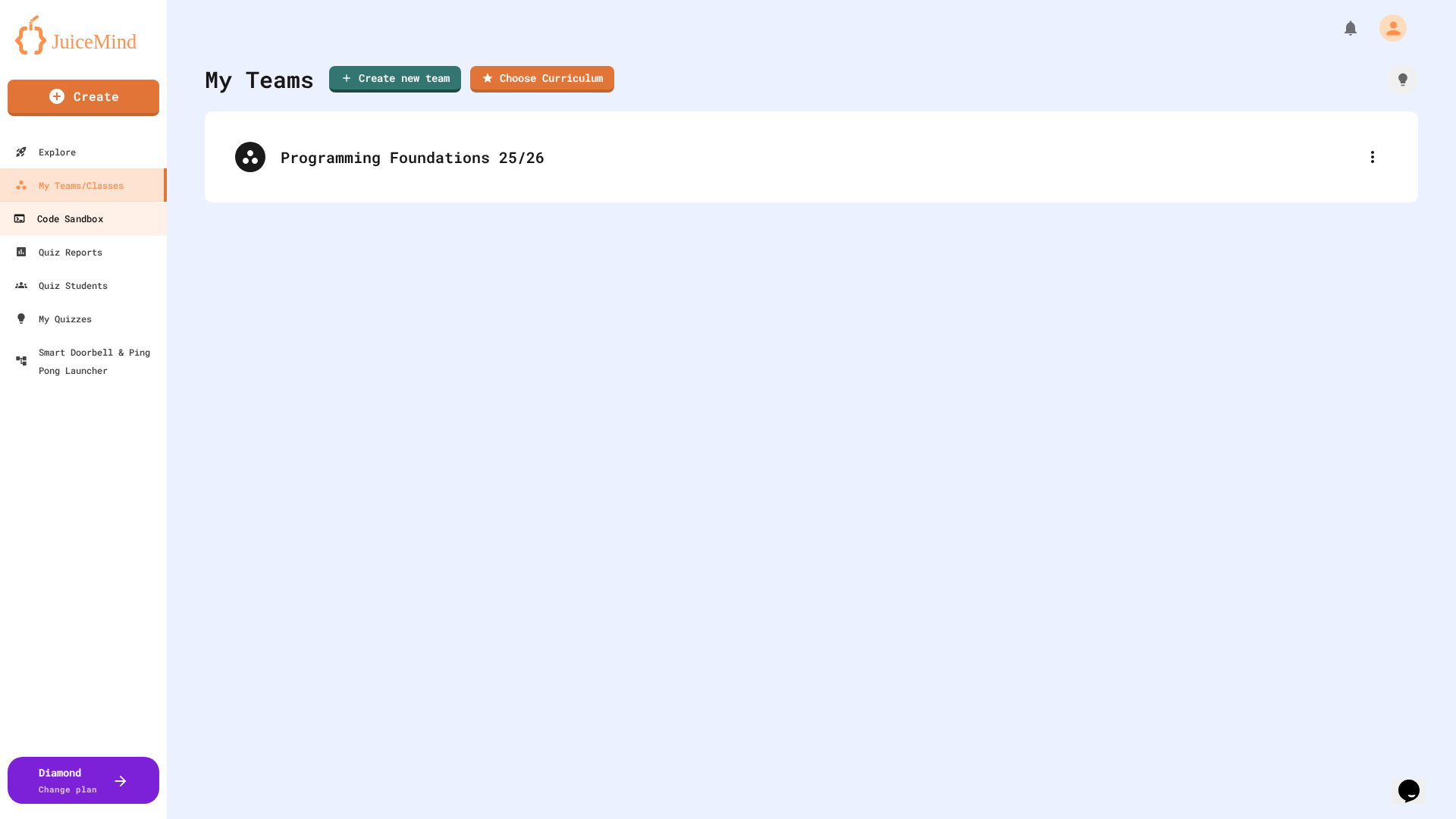 click on "Code Sandbox" at bounding box center (58, 218) 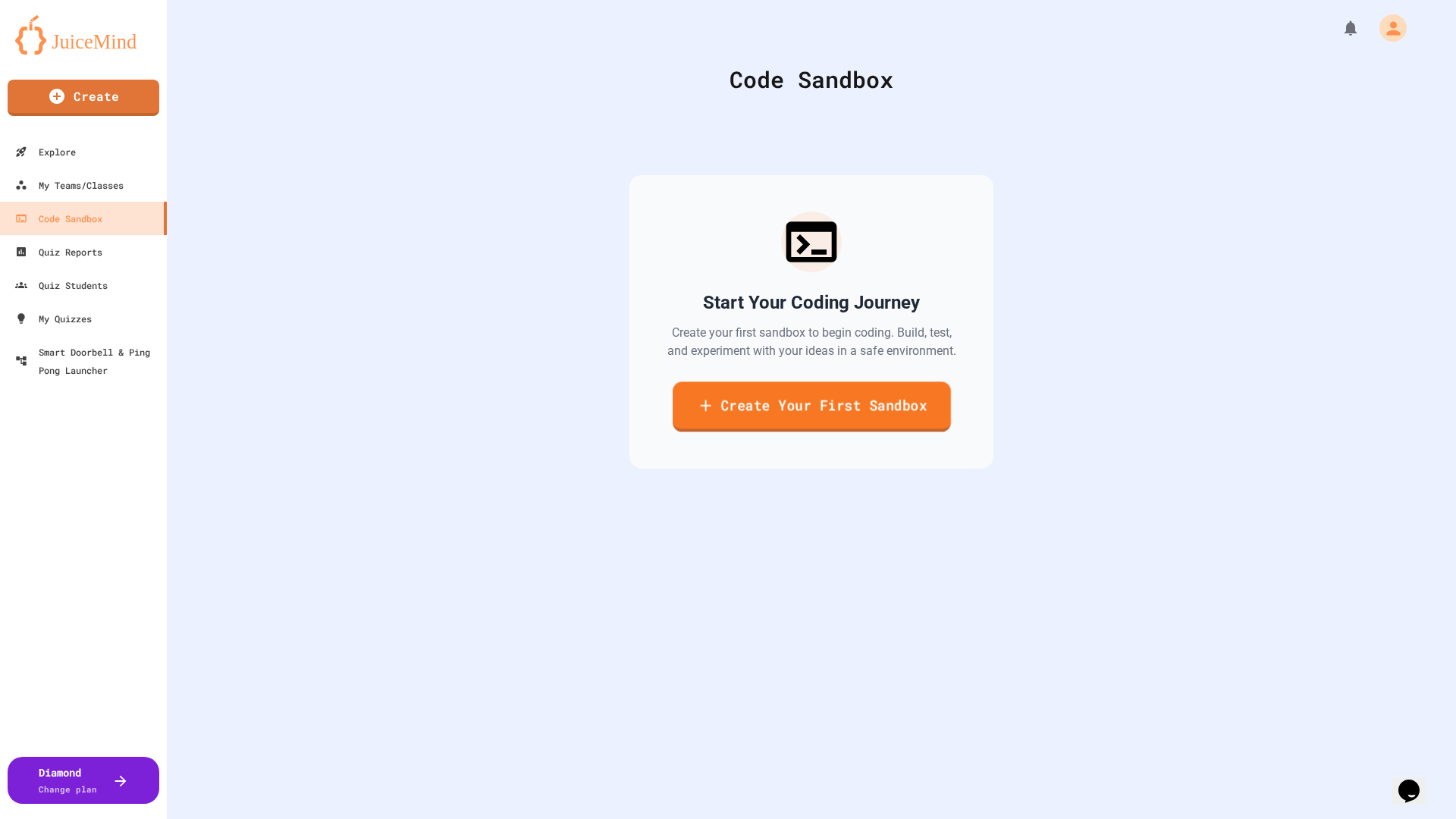 click on "Create Your First Sandbox" at bounding box center (811, 406) 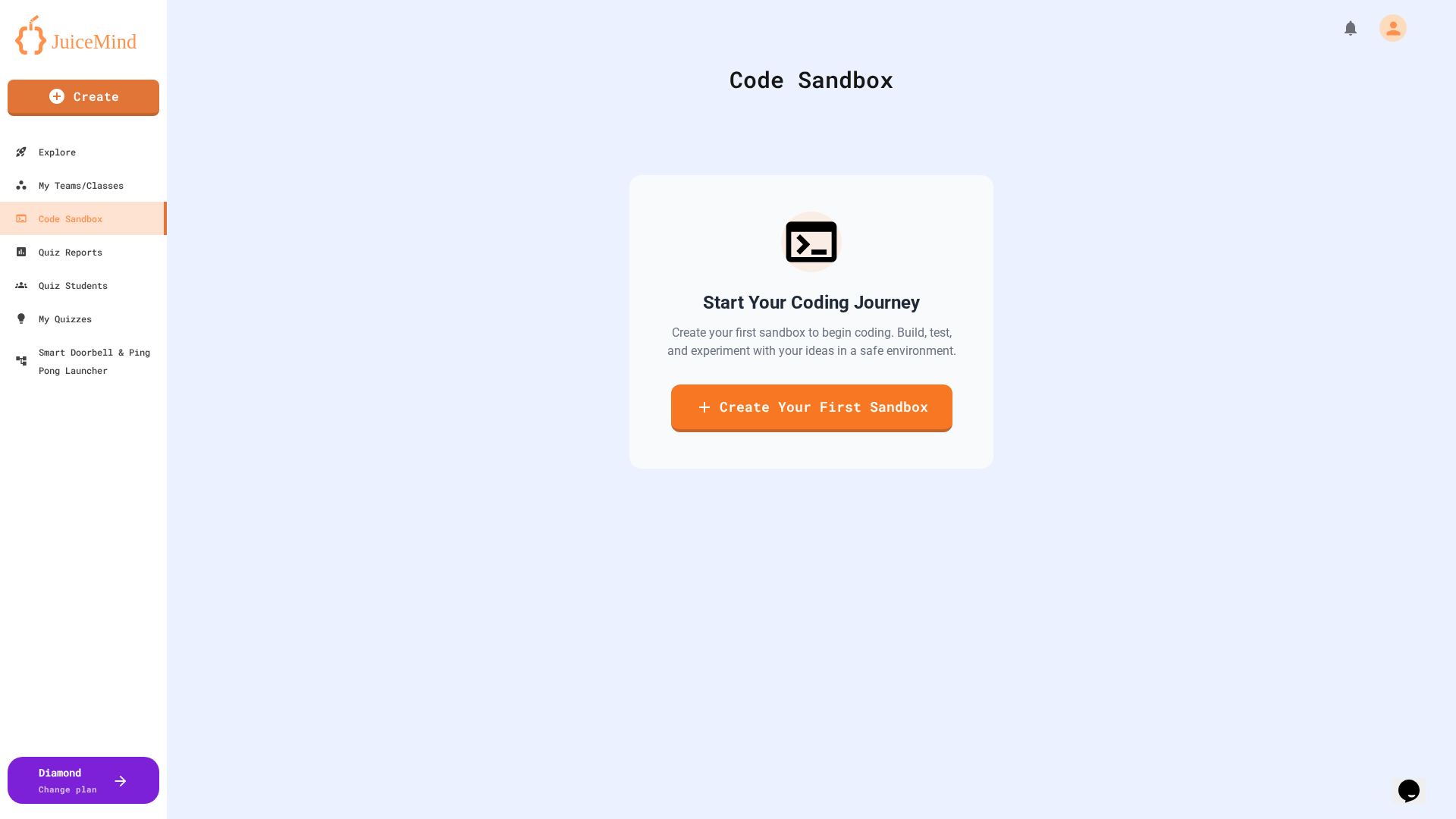 click at bounding box center (728, 893) 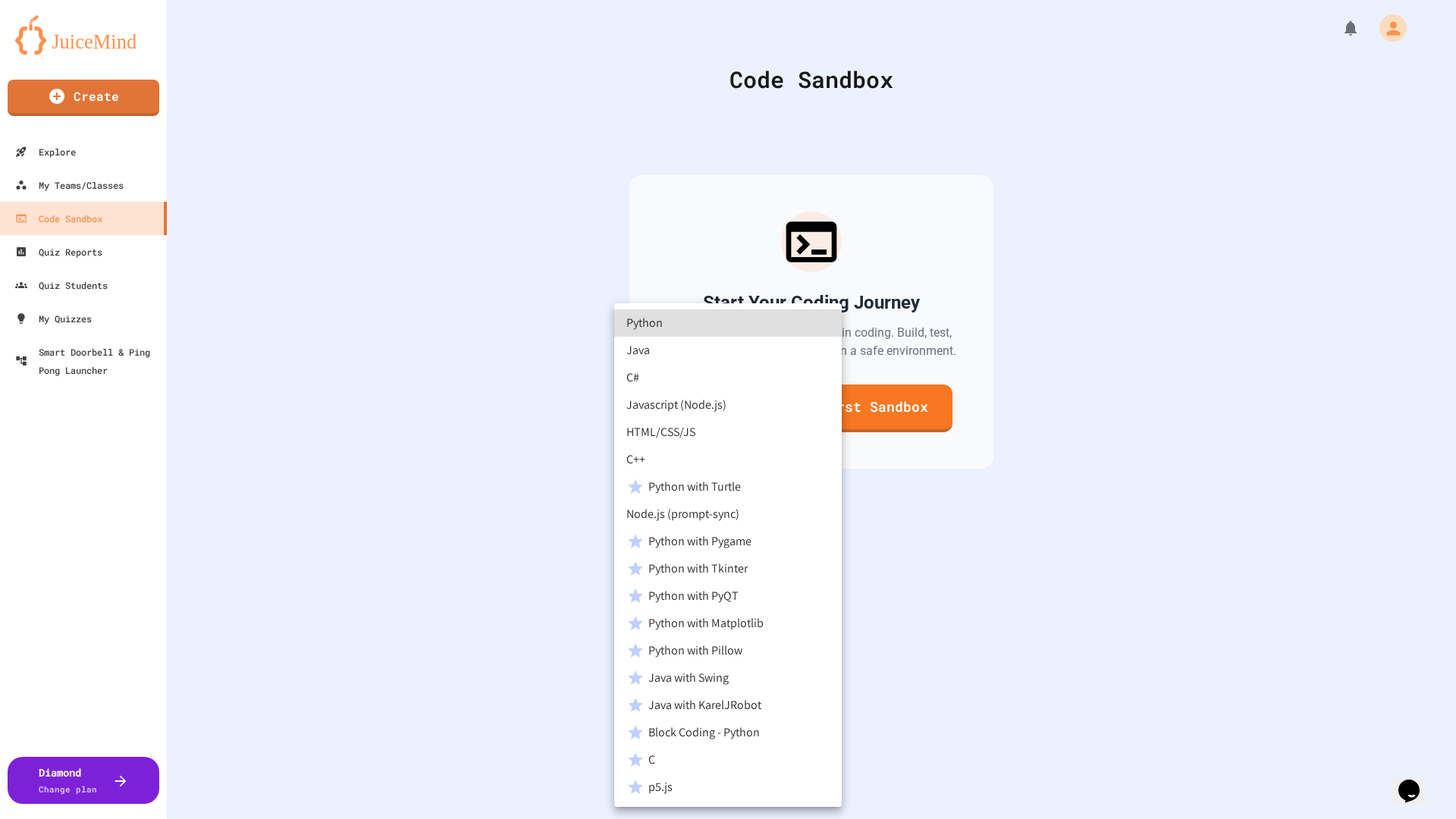 click on "**********" at bounding box center [728, 410] 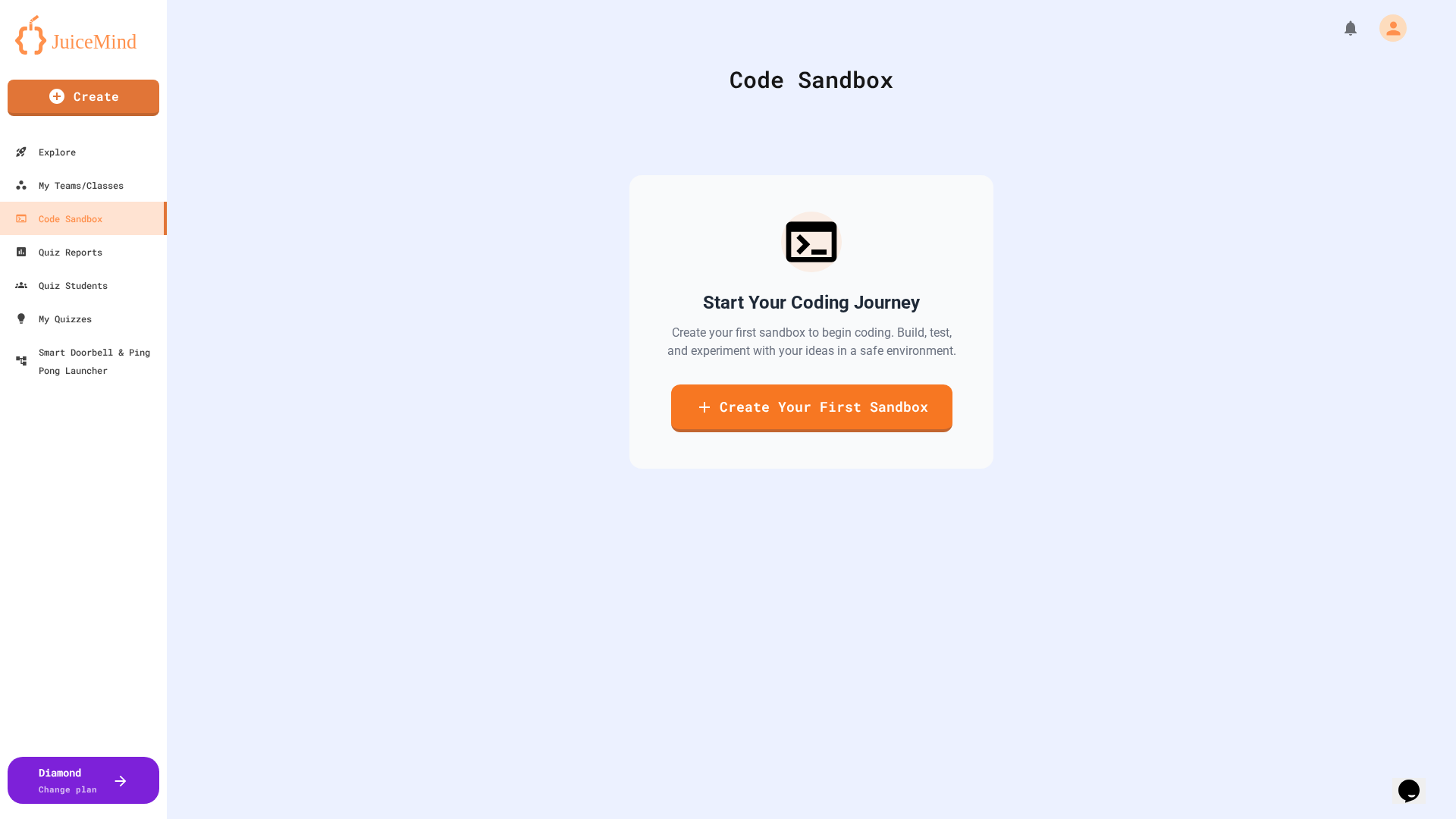 click on "Create Sandbox" at bounding box center (727, 1244) 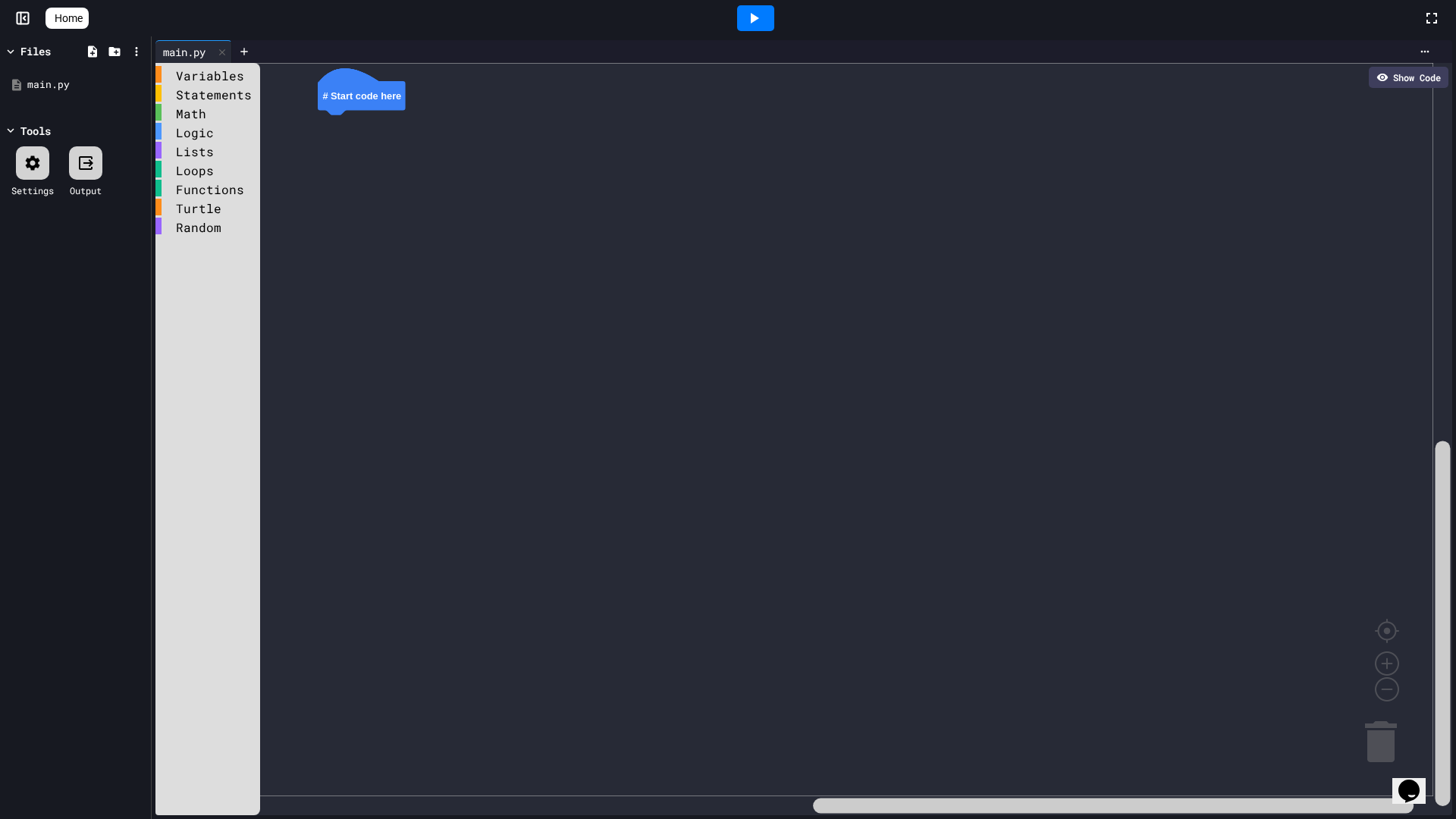 click on "Home" at bounding box center (68, 18) 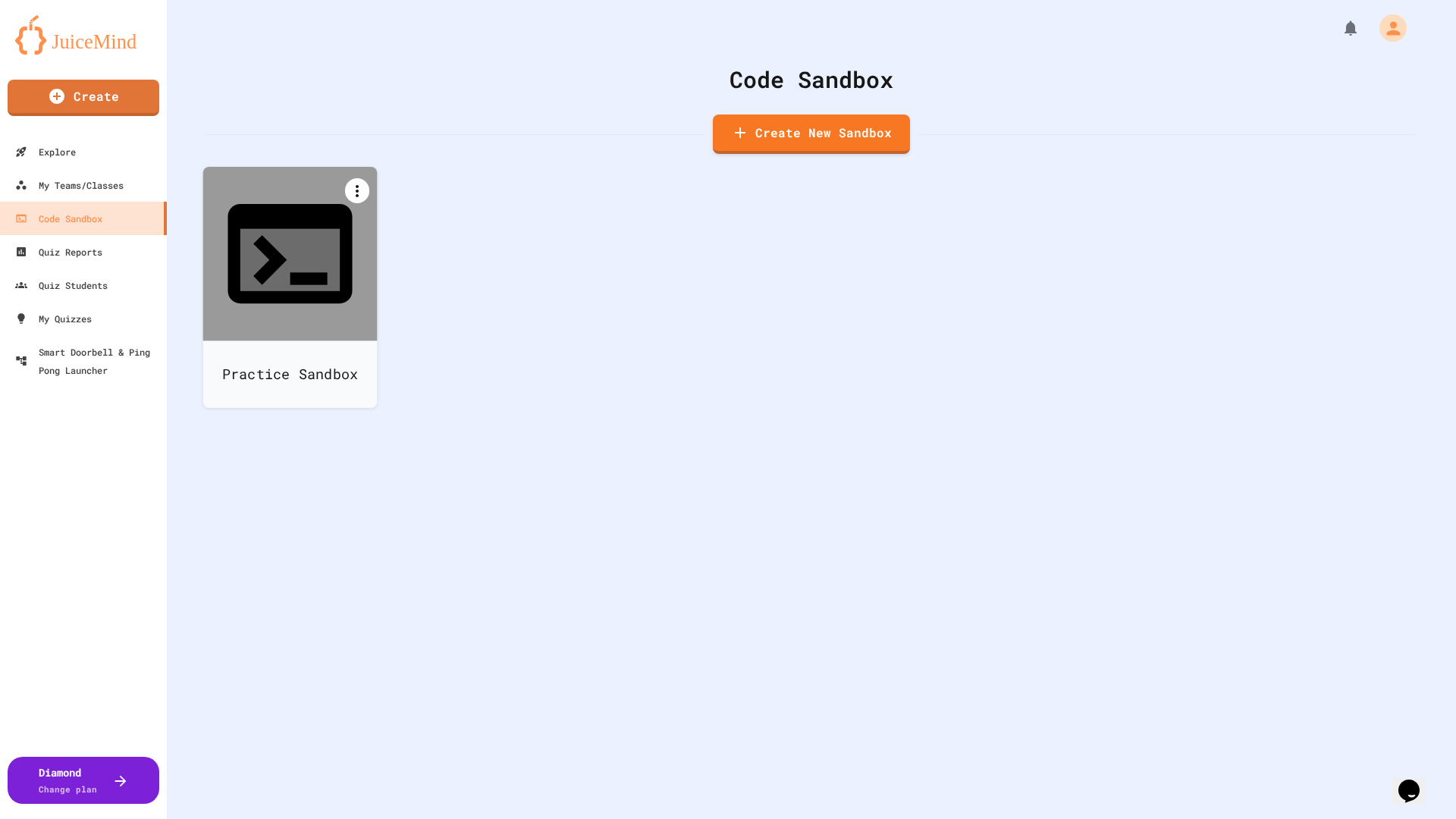 click at bounding box center [357, 190] 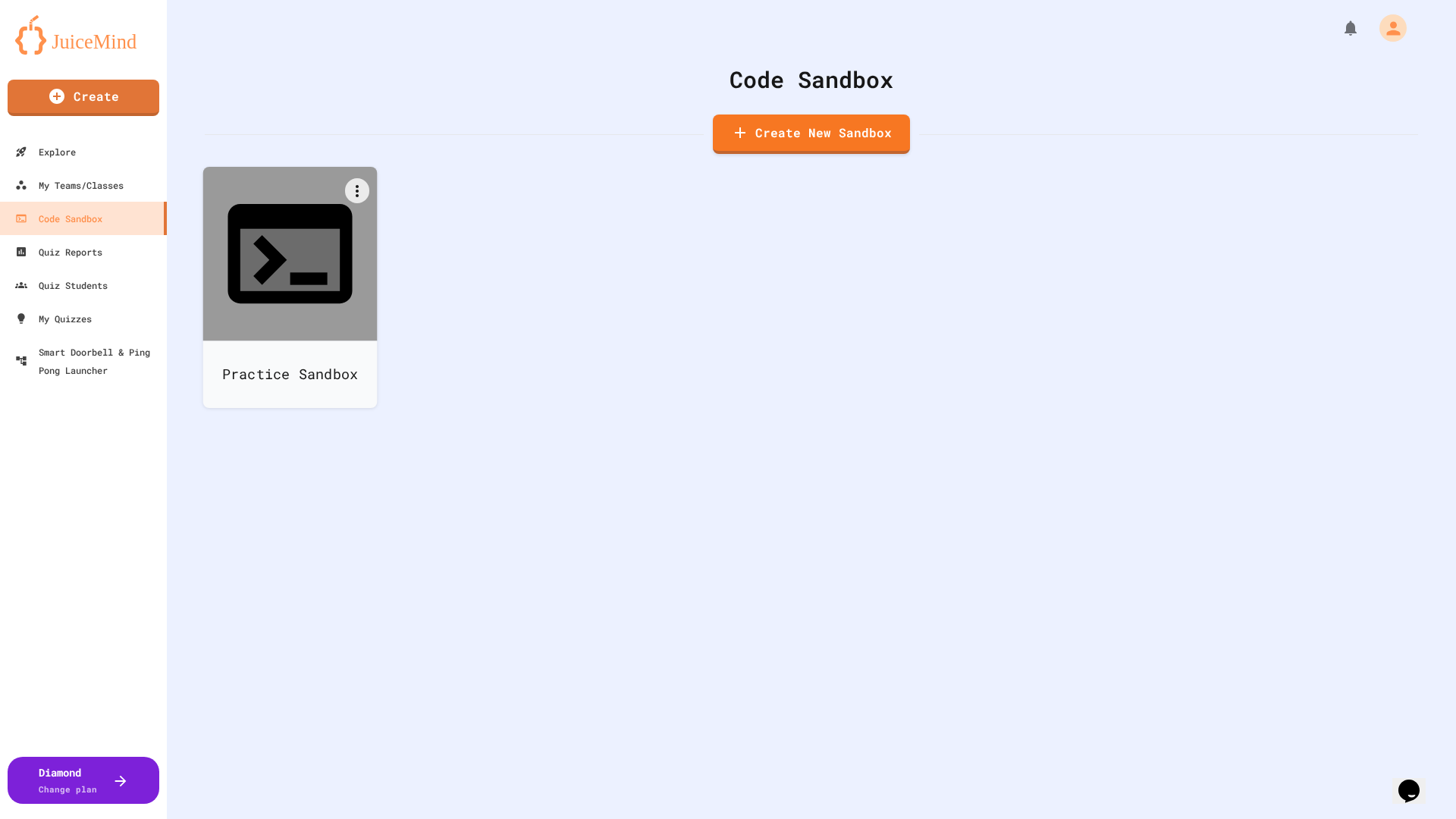click at bounding box center [728, 410] 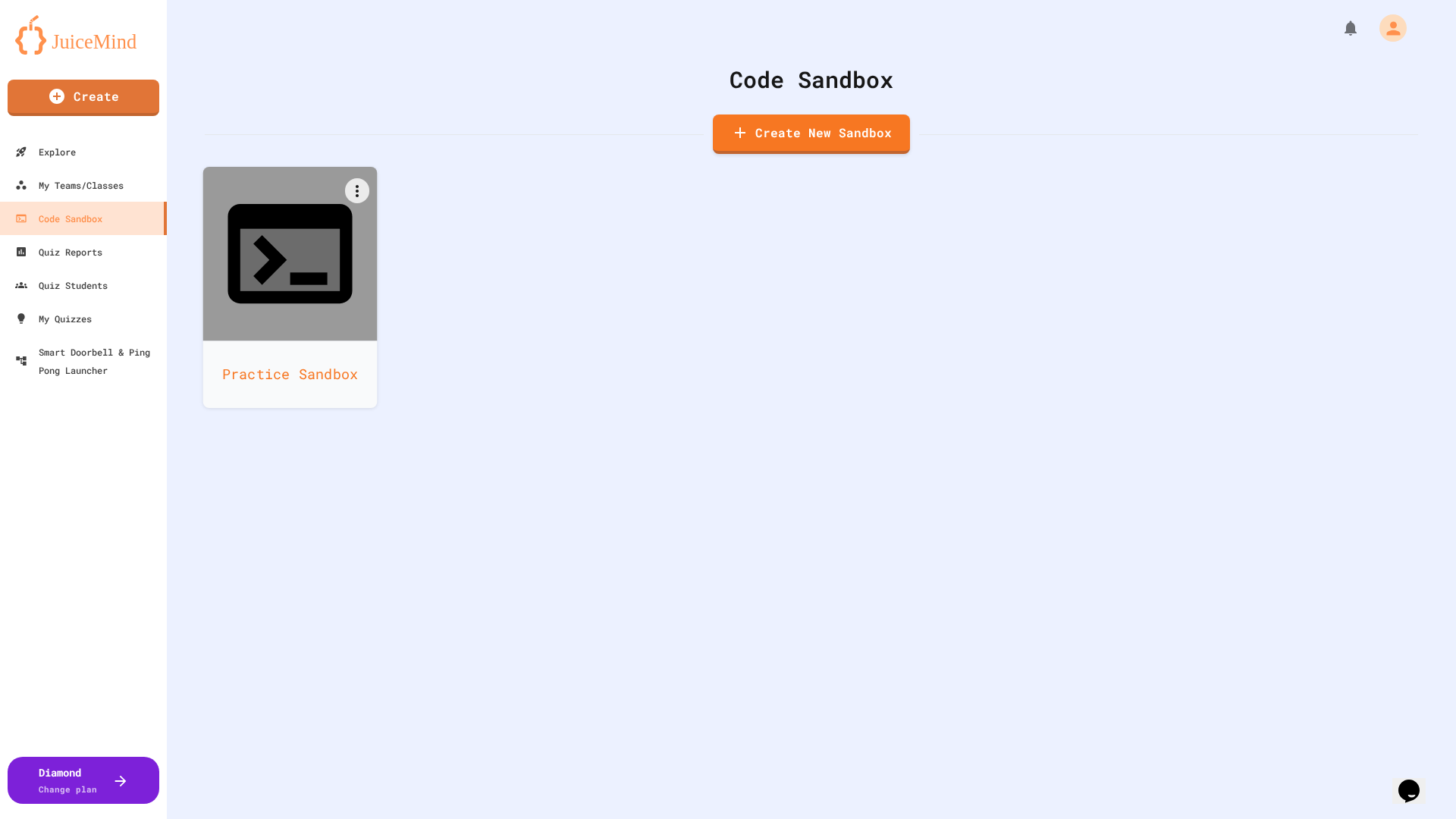 click on "Practice Sandbox" at bounding box center [290, 374] 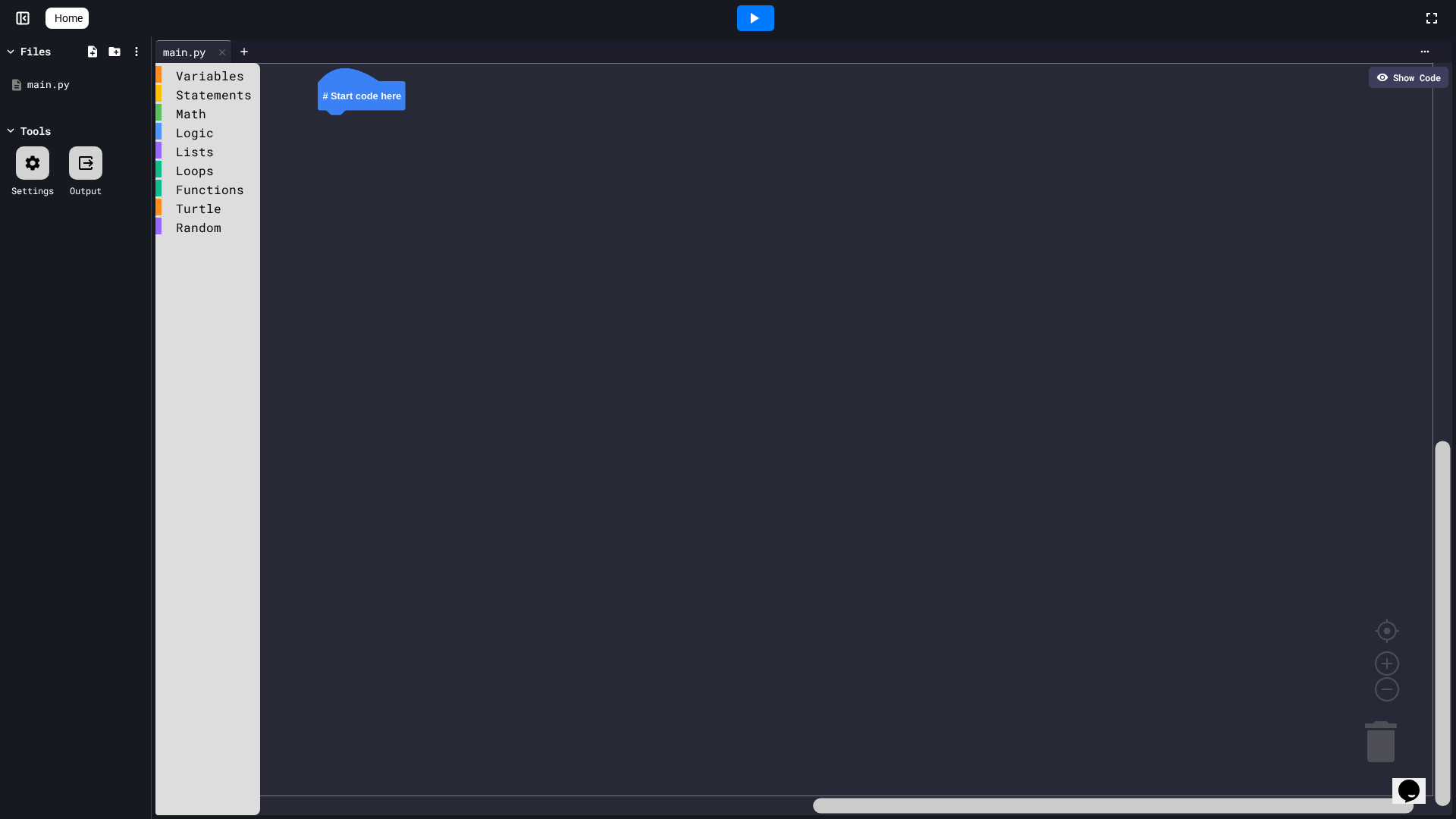 click 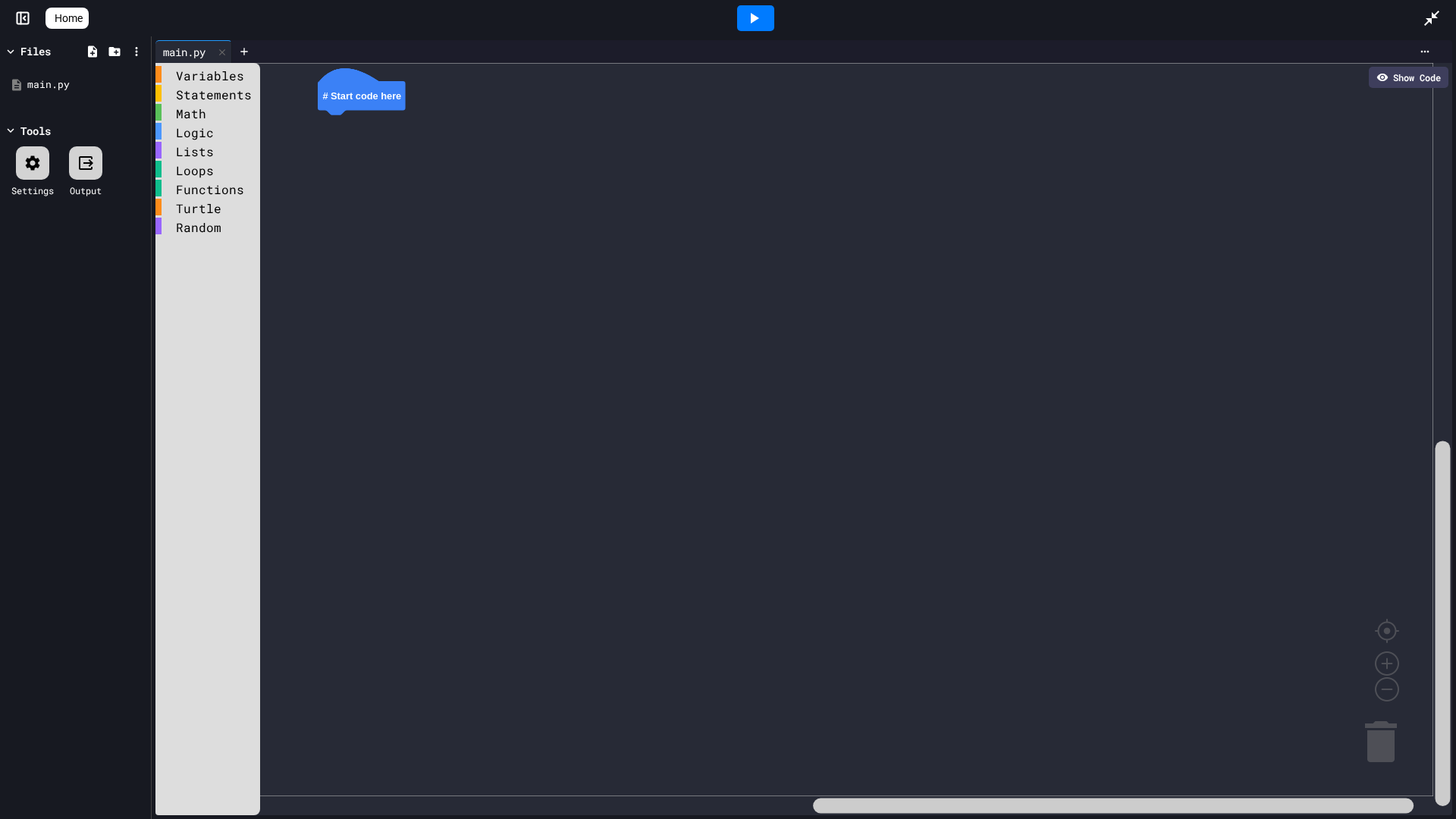 click 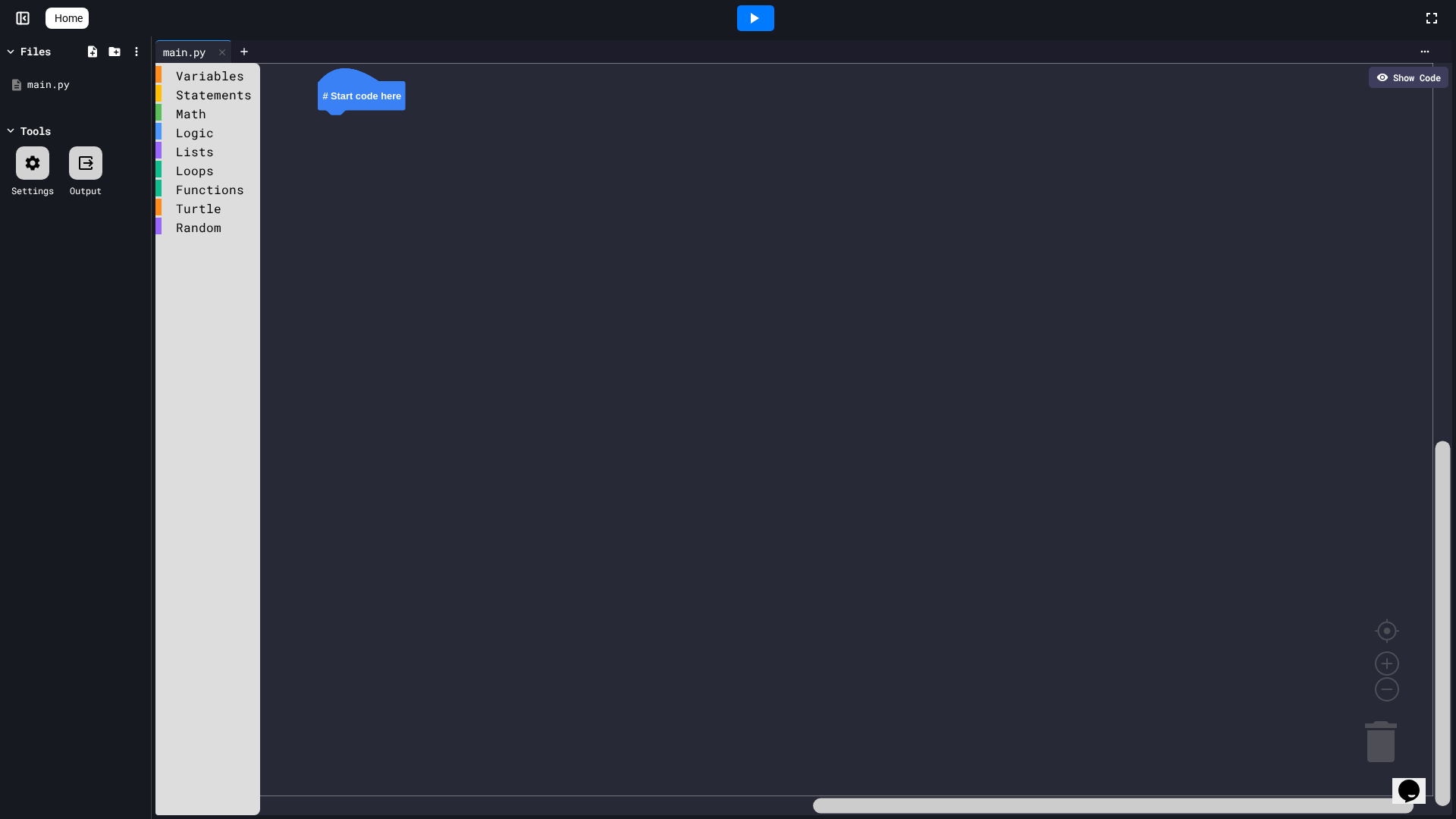 click 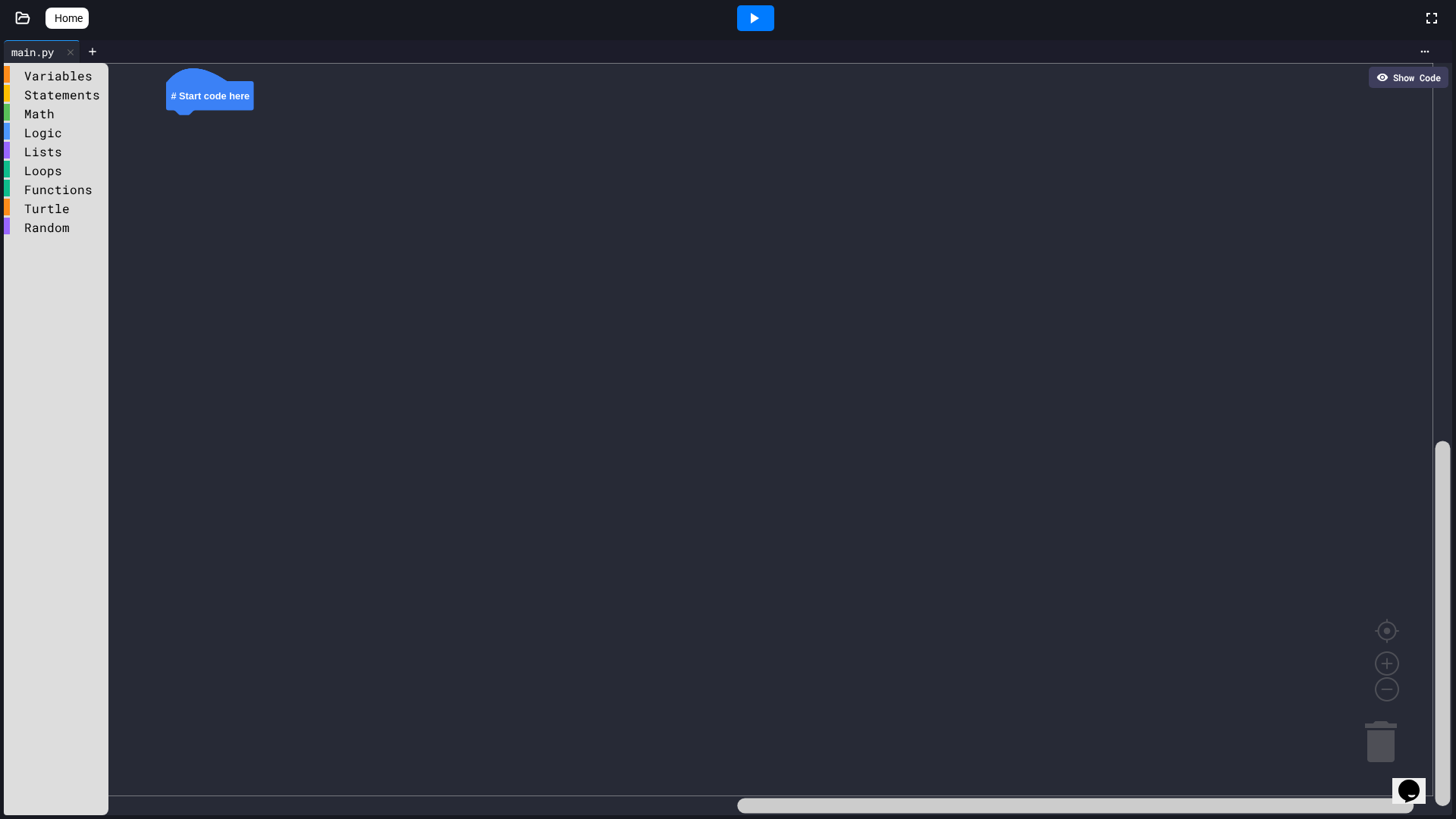 click on "Home" at bounding box center [728, 18] 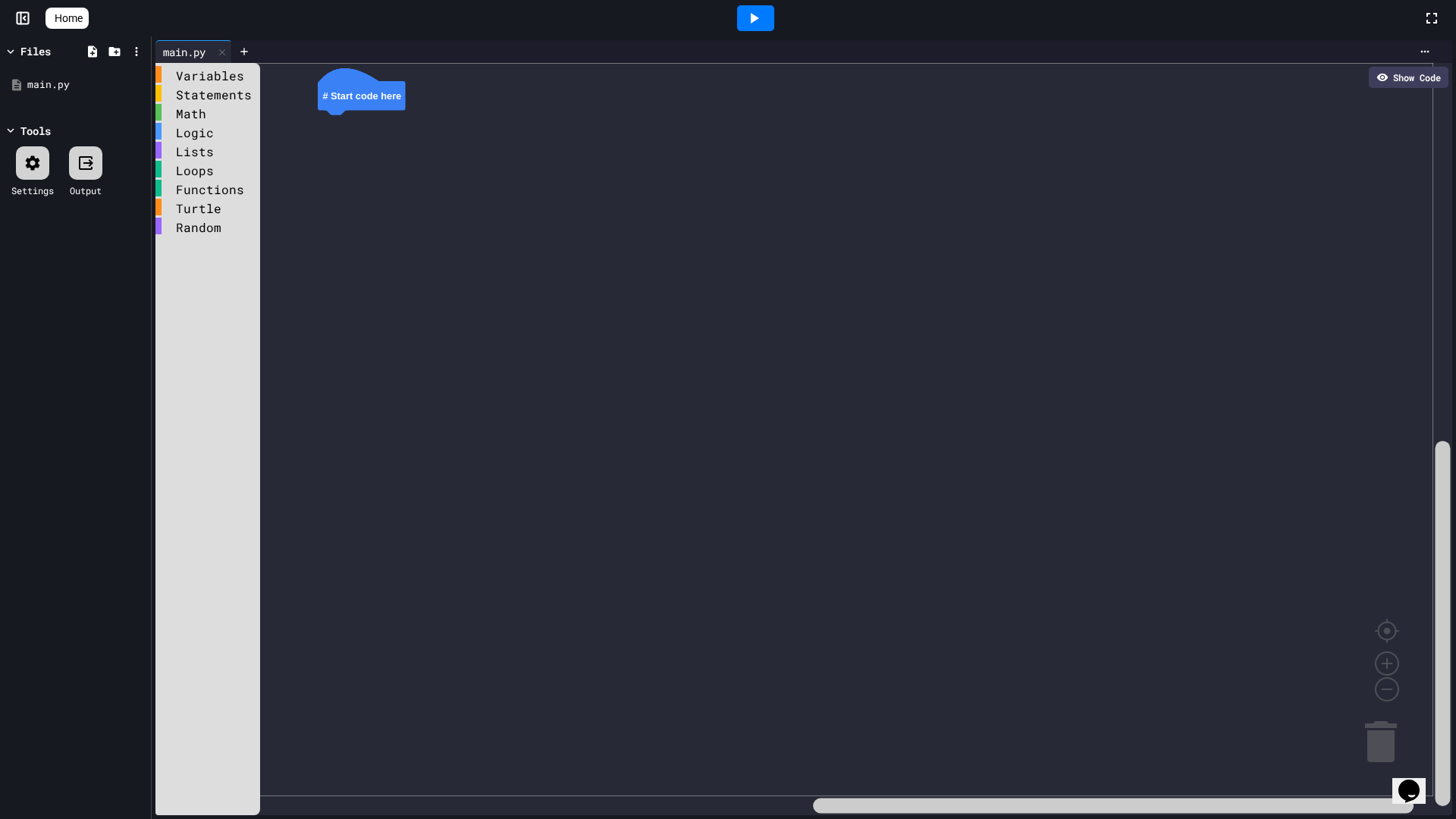 click on "Home" at bounding box center [68, 18] 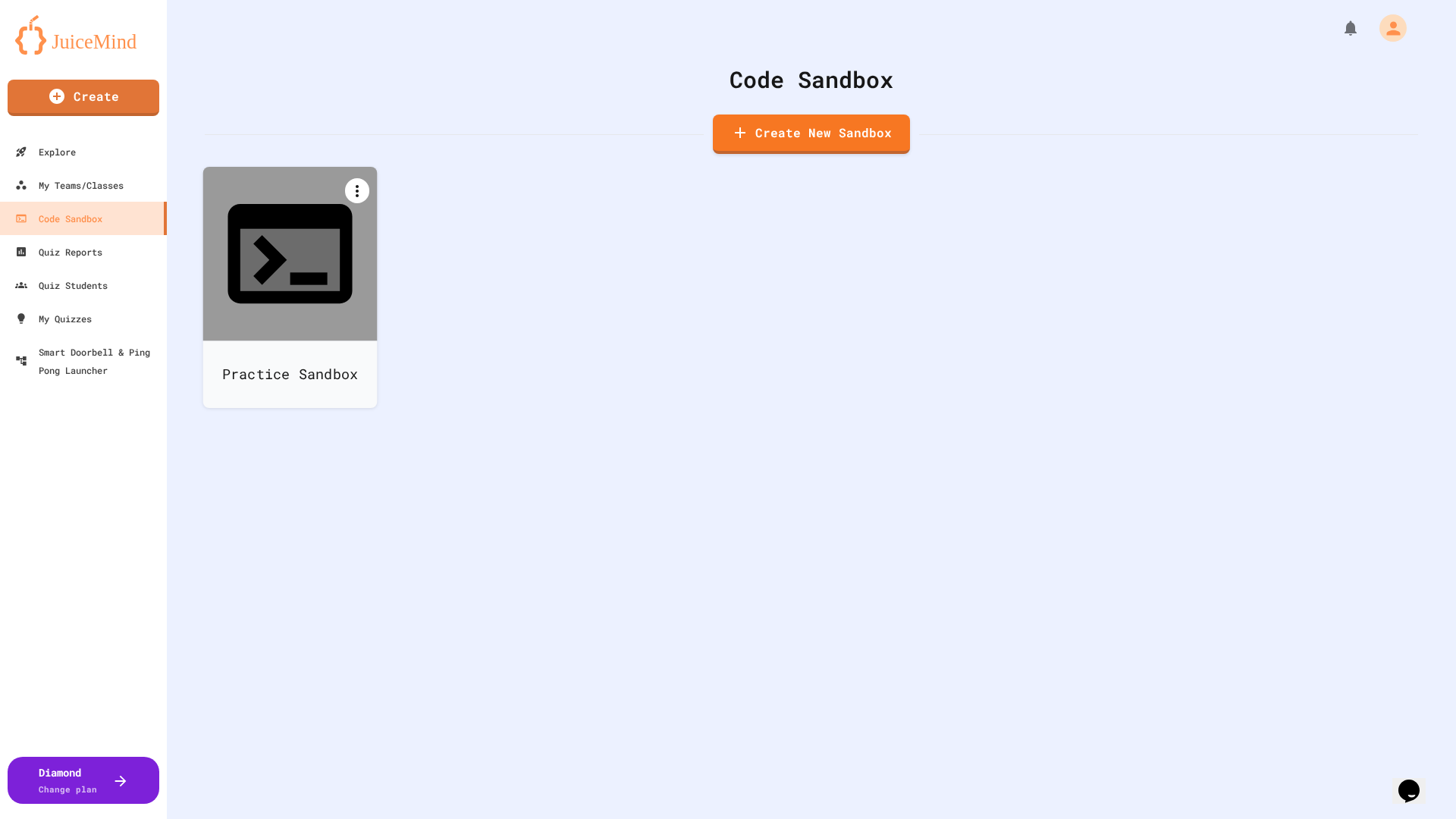 click 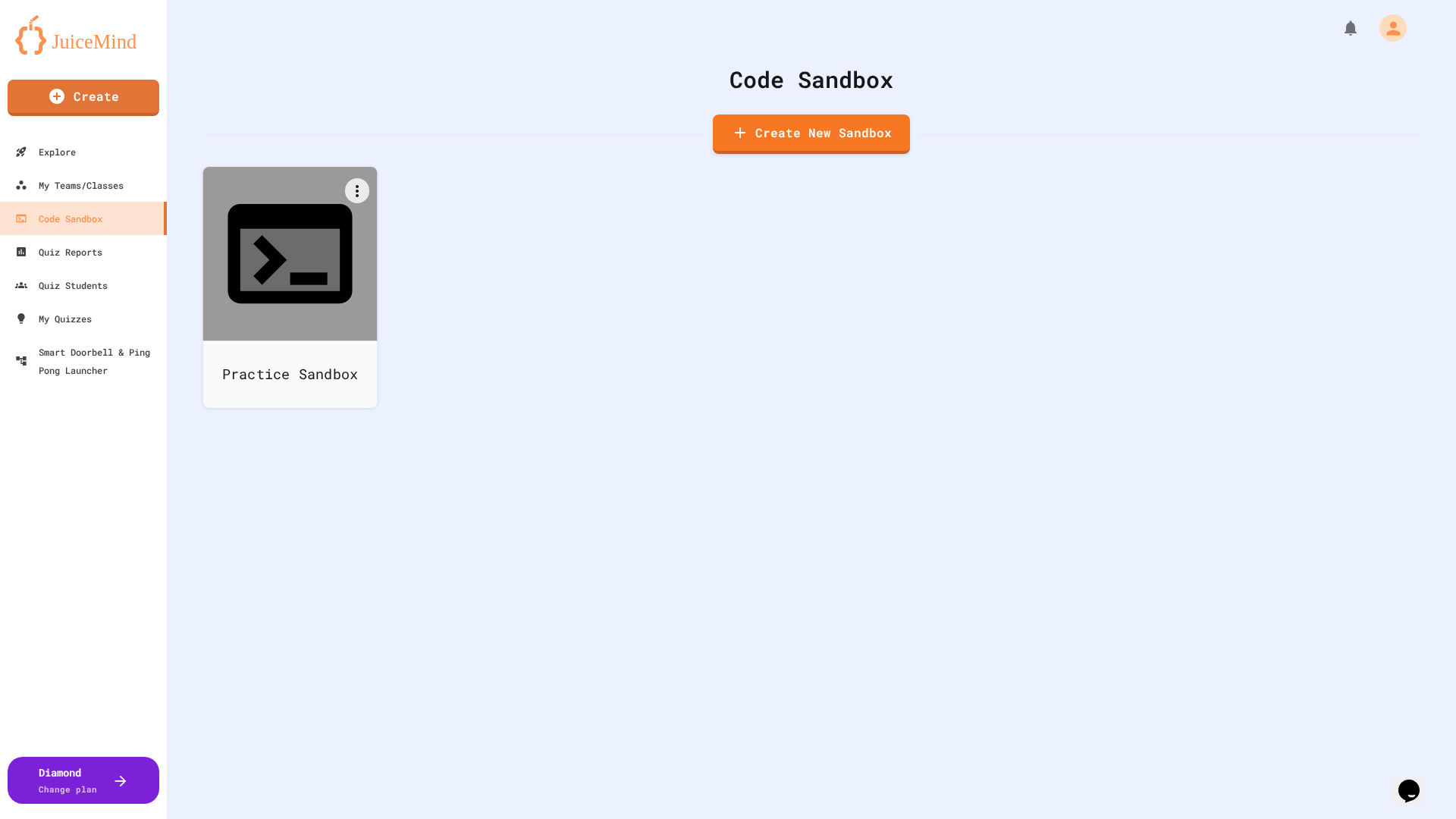 click on "Delete" at bounding box center (596, 660) 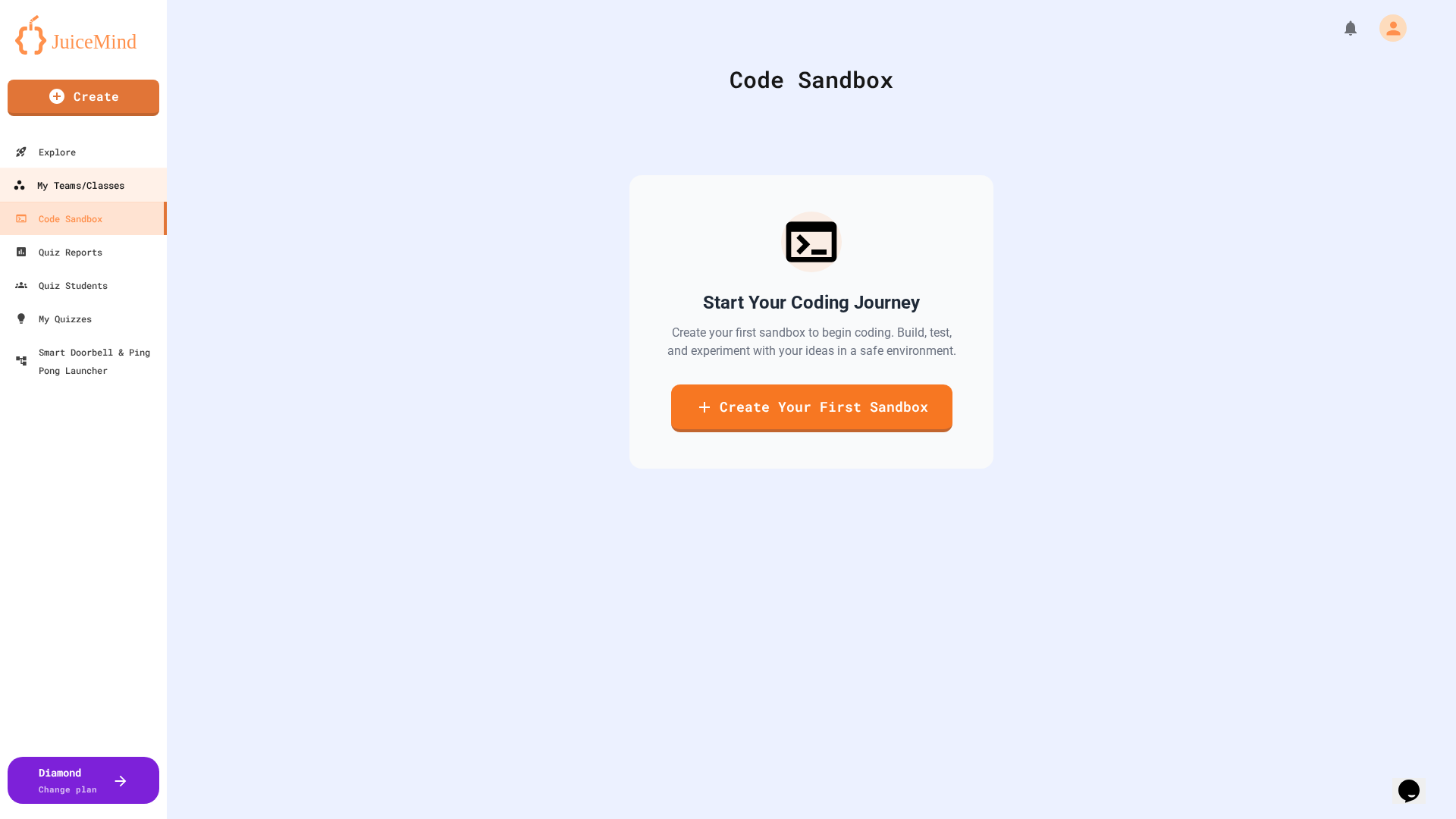 click on "My Teams/Classes" at bounding box center [68, 185] 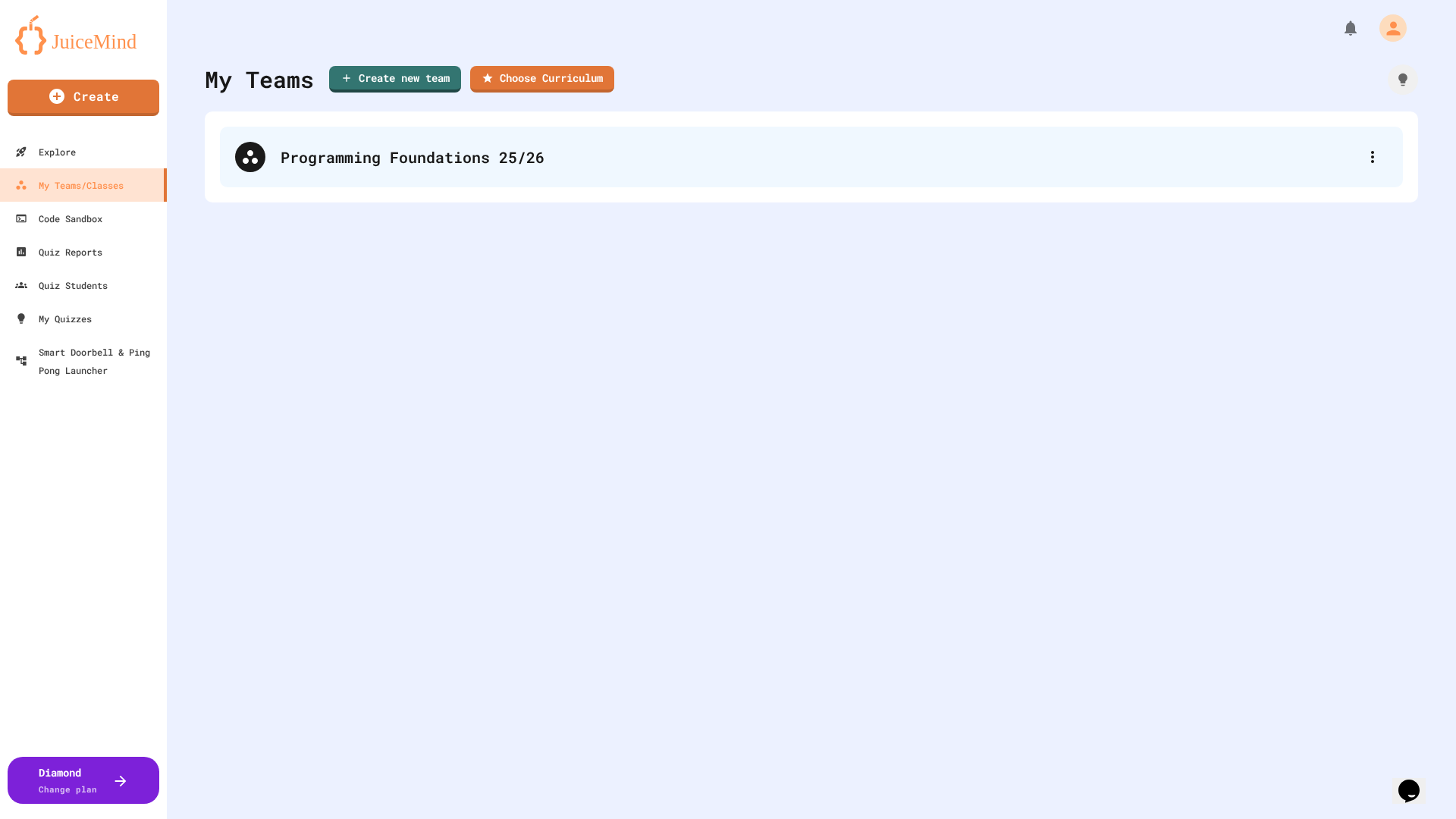 click on "Programming Foundations 25/26" at bounding box center (819, 157) 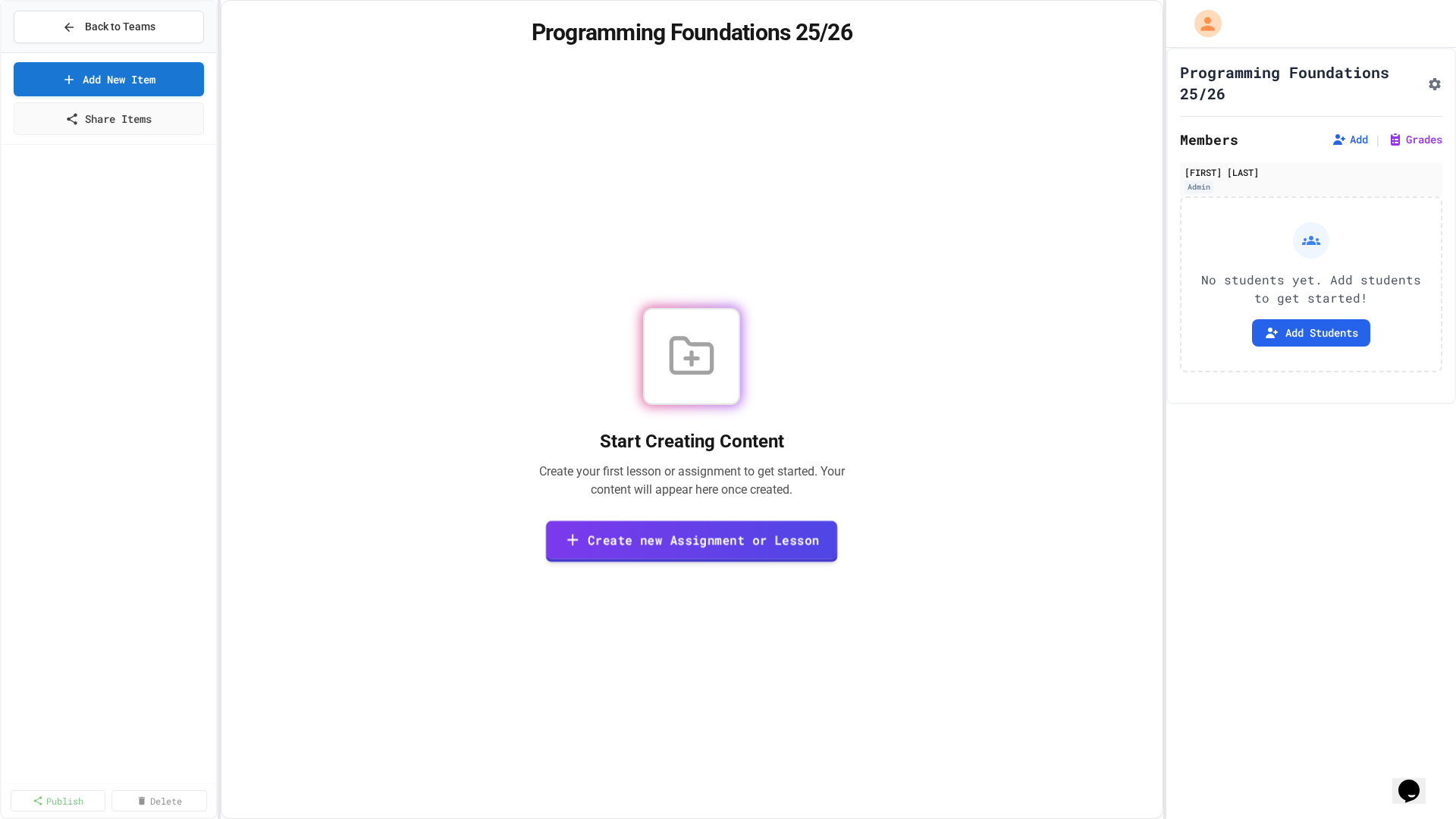 click on "Create new Assignment or Lesson" at bounding box center [692, 541] 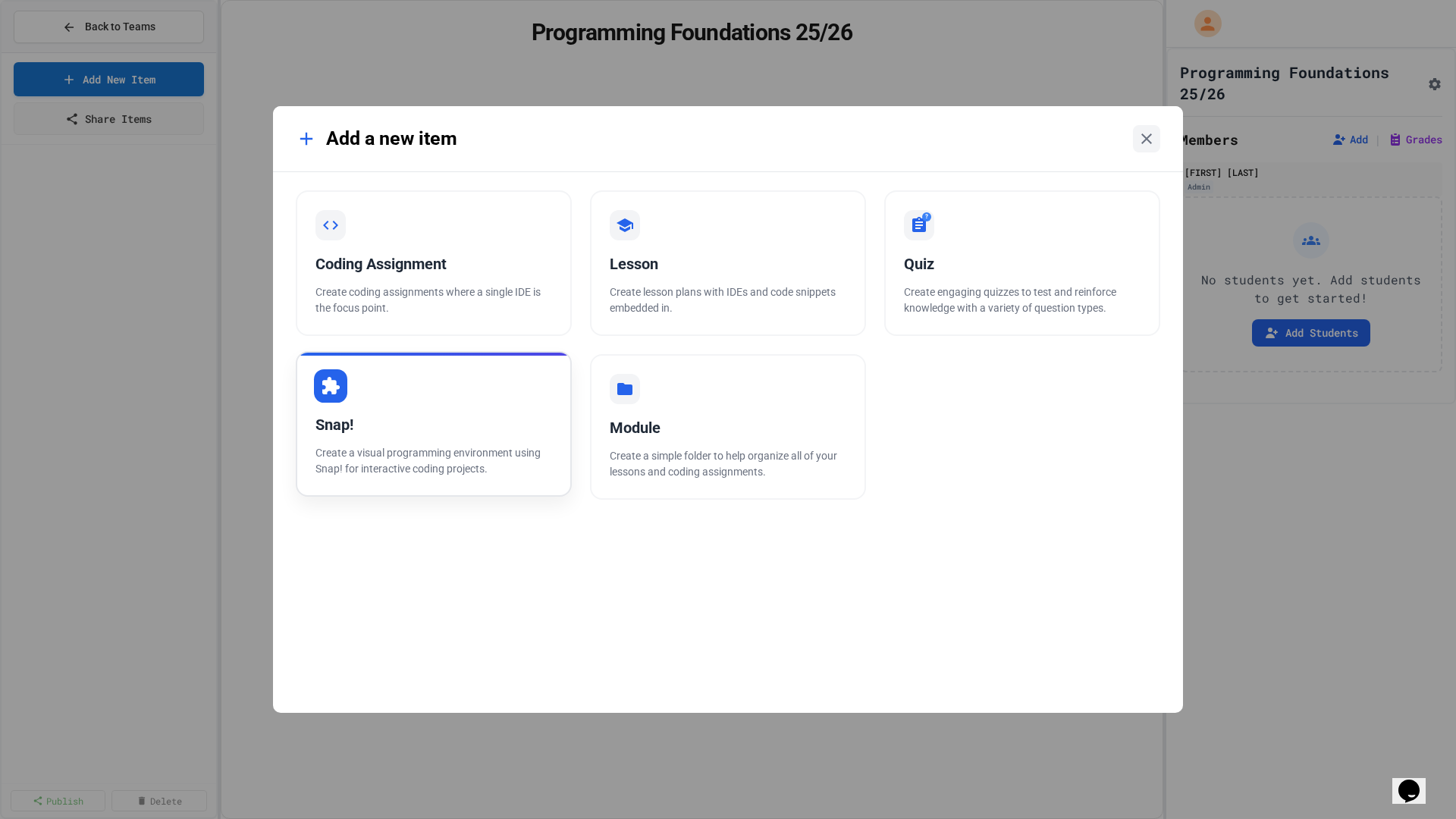 click on "Snap! Create a visual programming environment using Snap! for interactive coding projects." at bounding box center [434, 424] 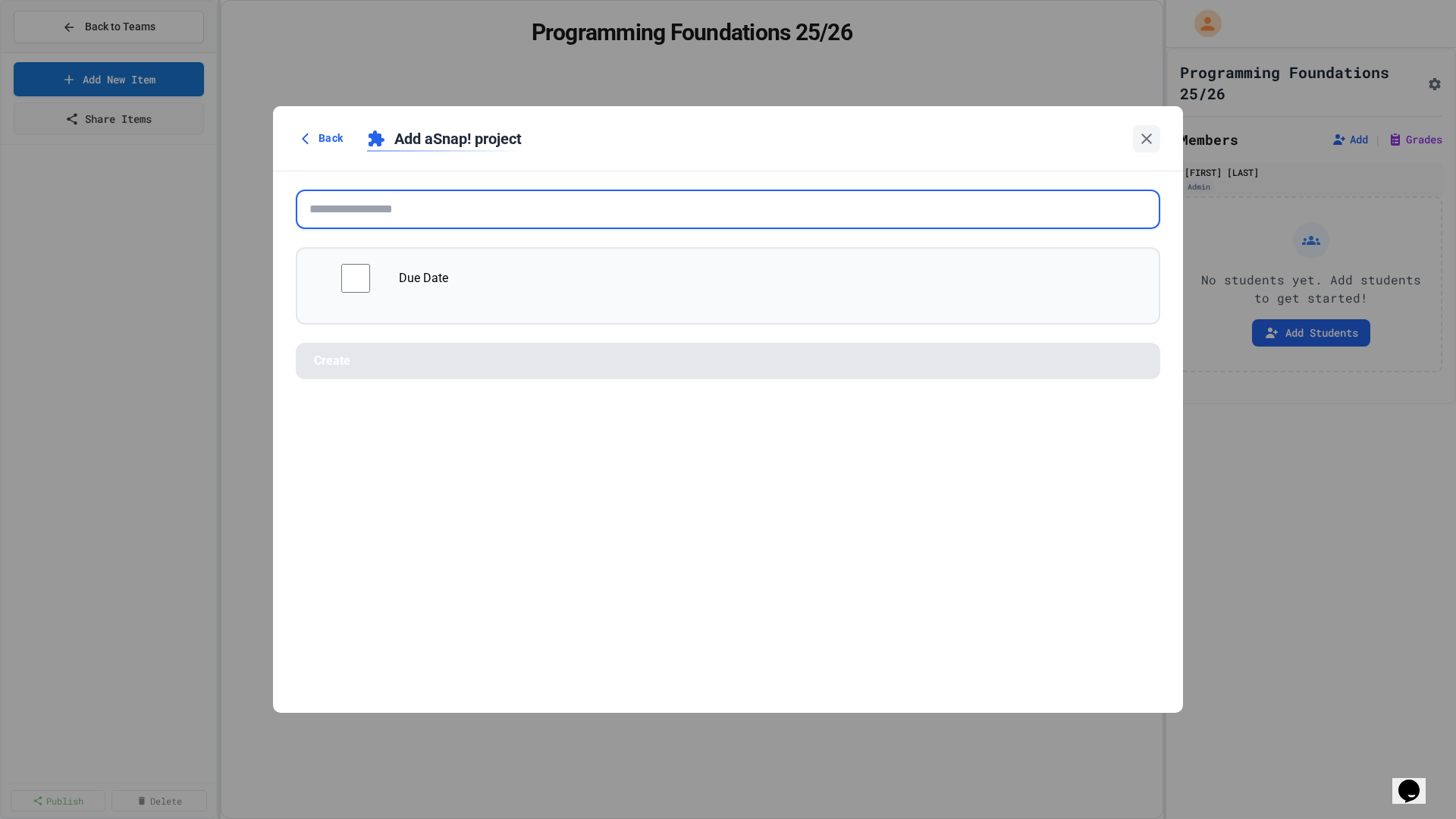 click at bounding box center [728, 209] 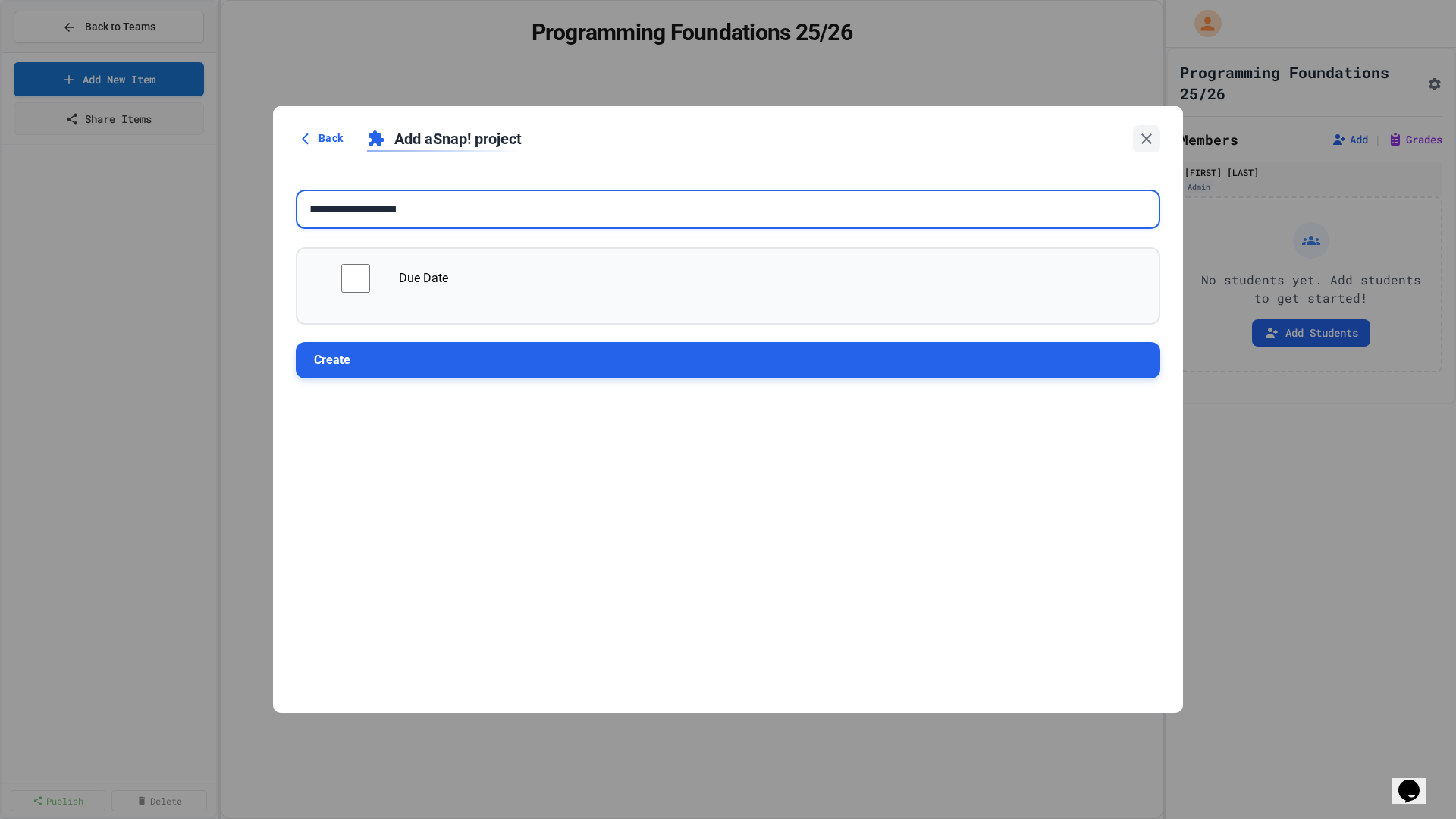 type on "**********" 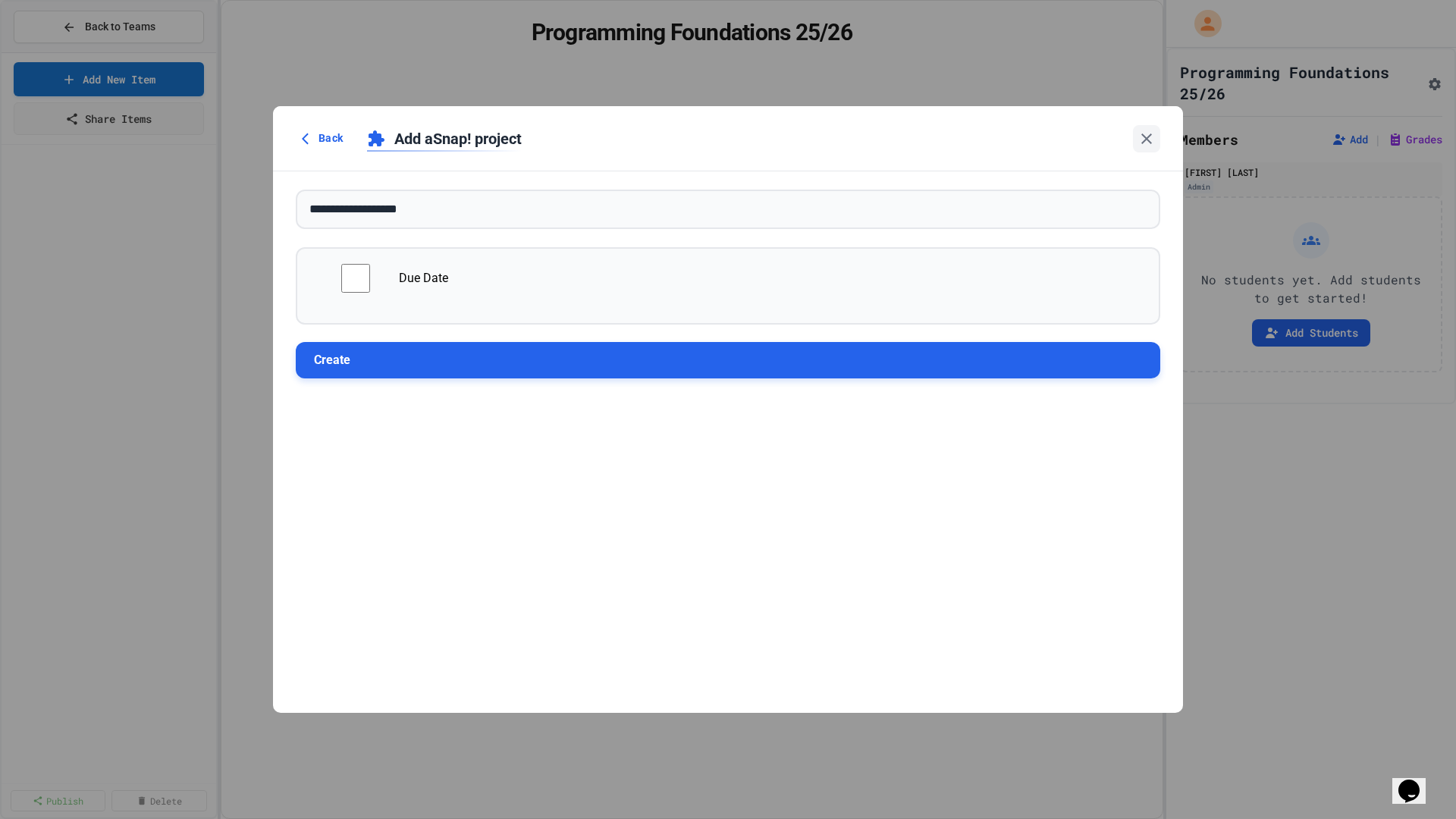 click on "Create" at bounding box center (728, 360) 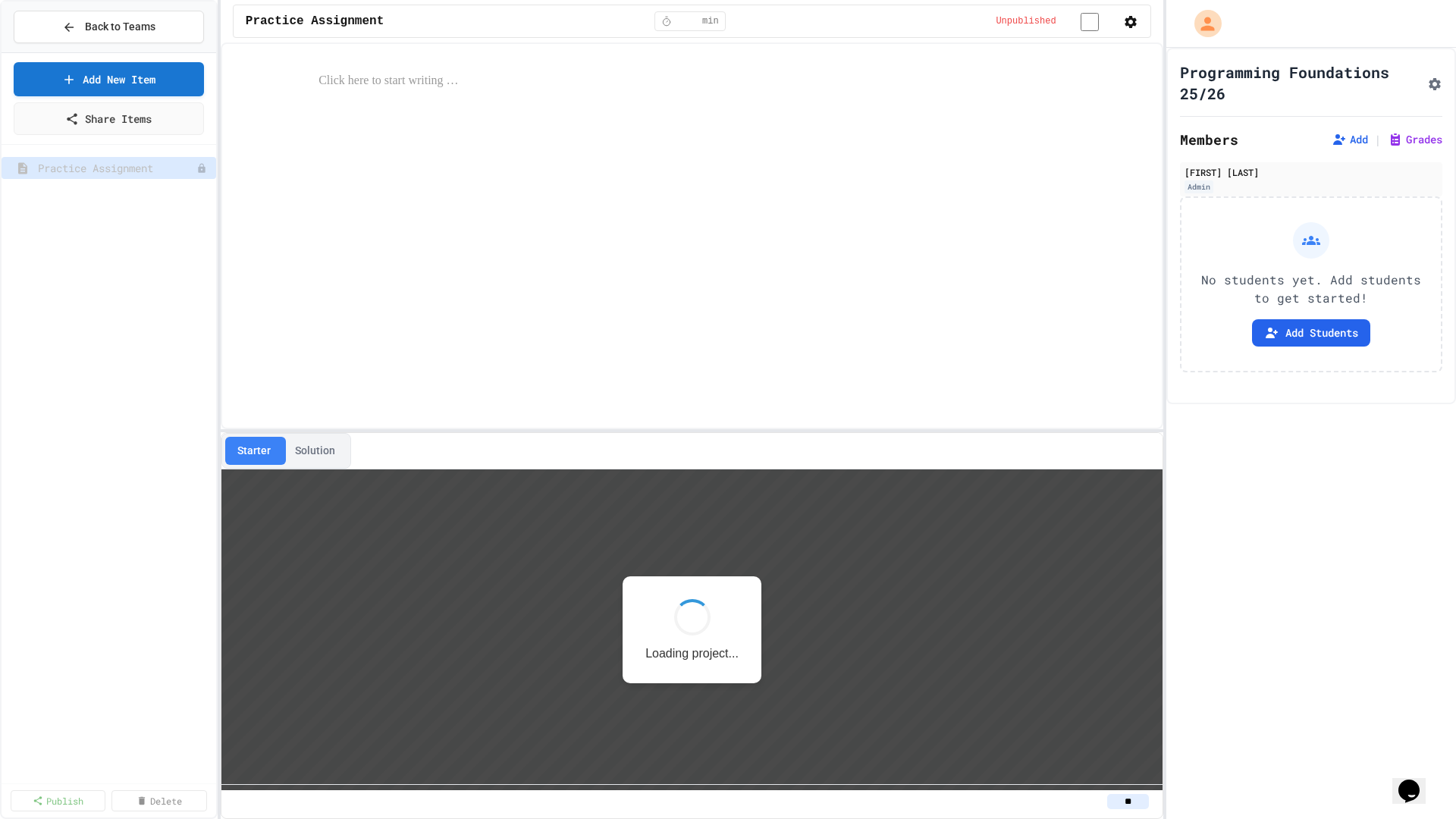 scroll, scrollTop: 0, scrollLeft: 0, axis: both 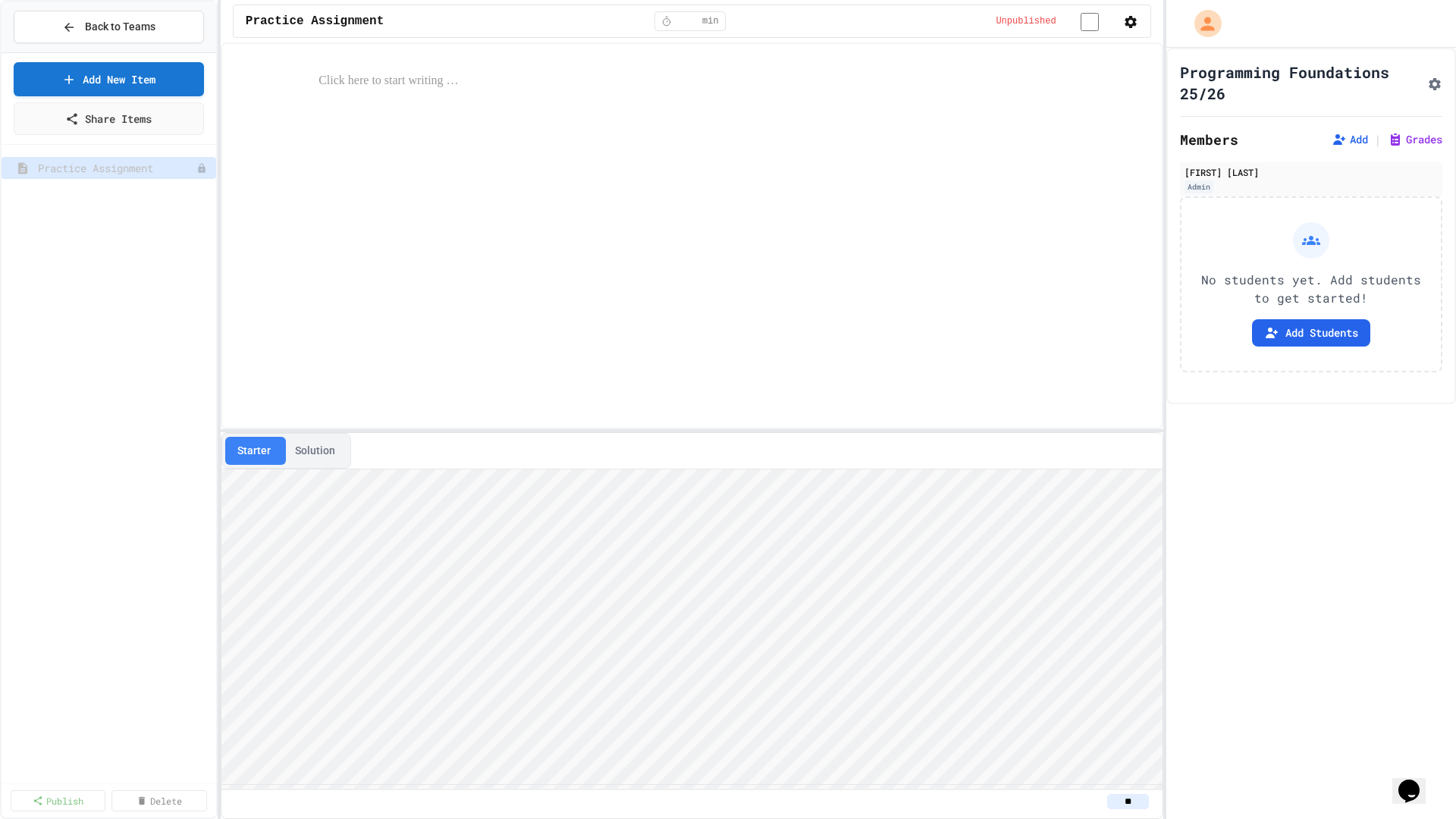 click at bounding box center (692, 236) 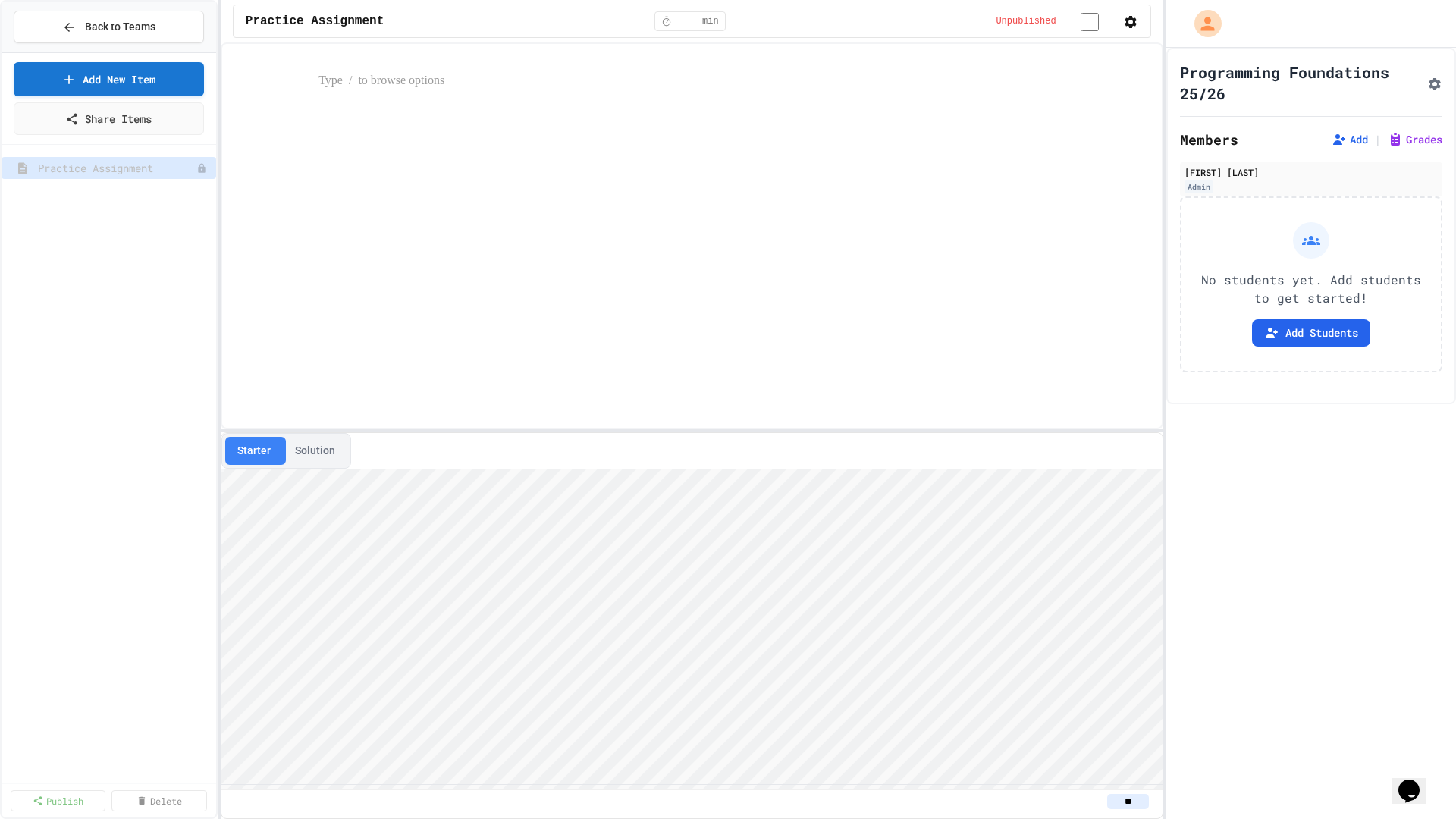 click at bounding box center (707, 81) 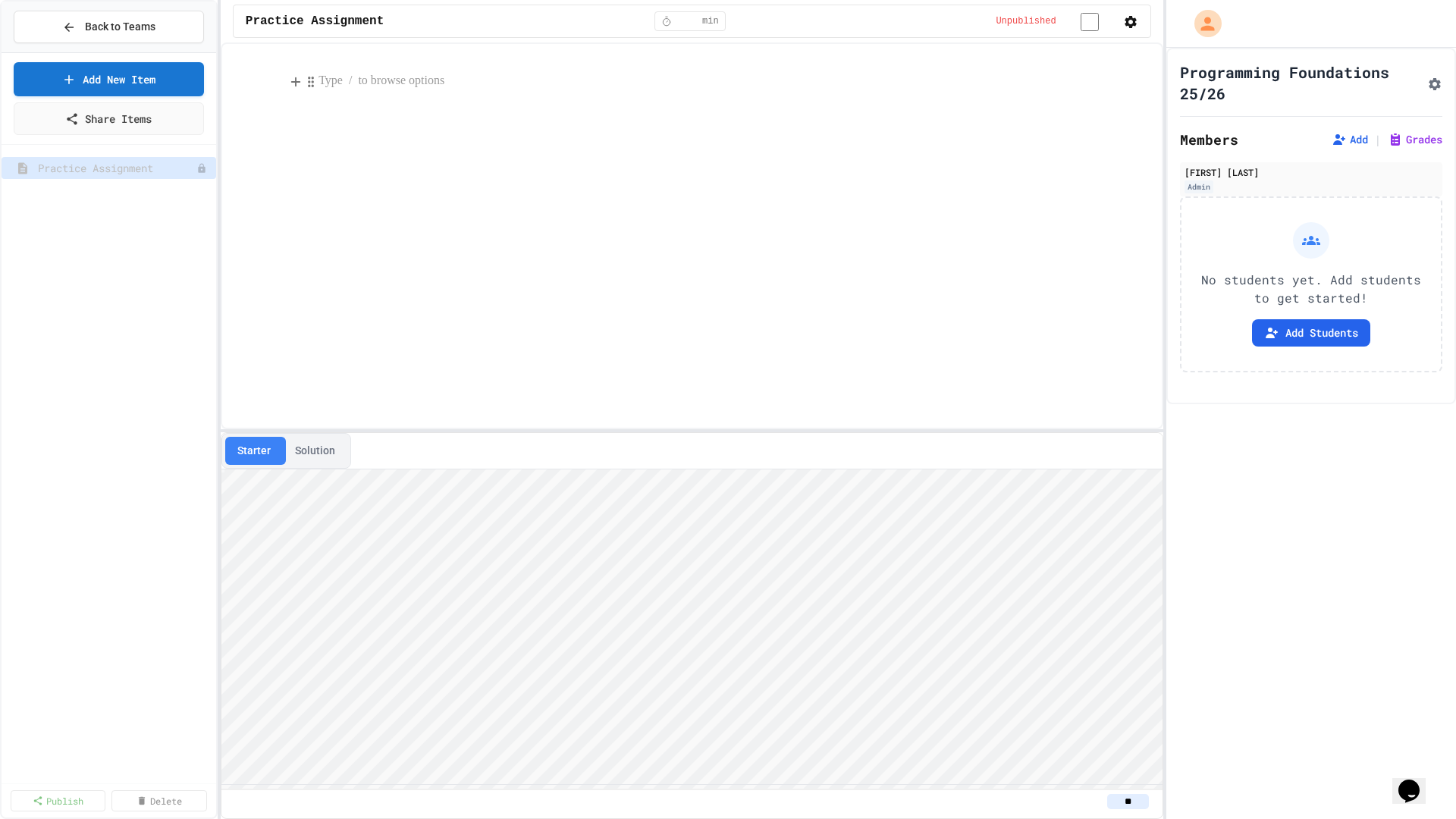 type 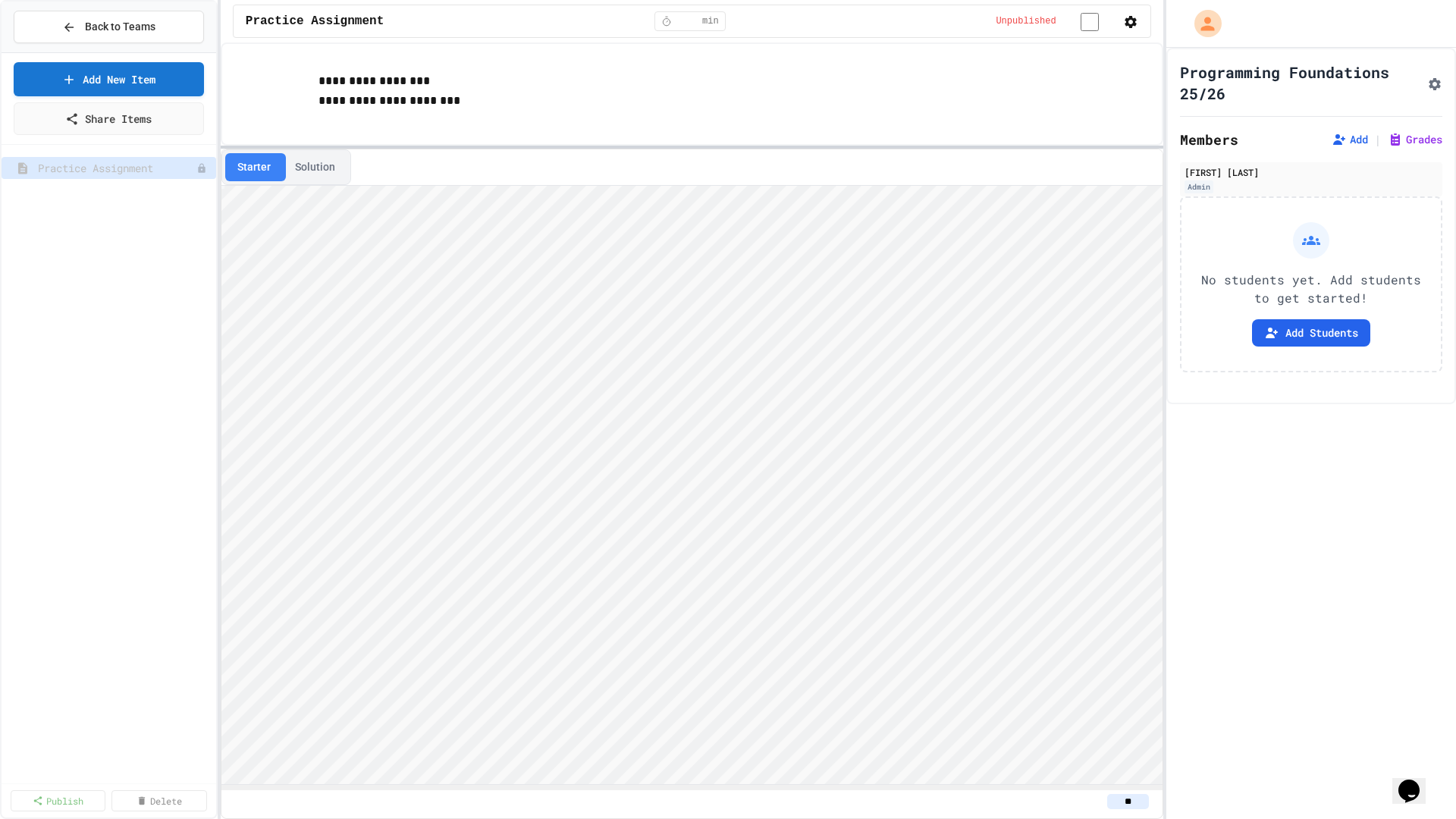 click on "**********" at bounding box center (692, 431) 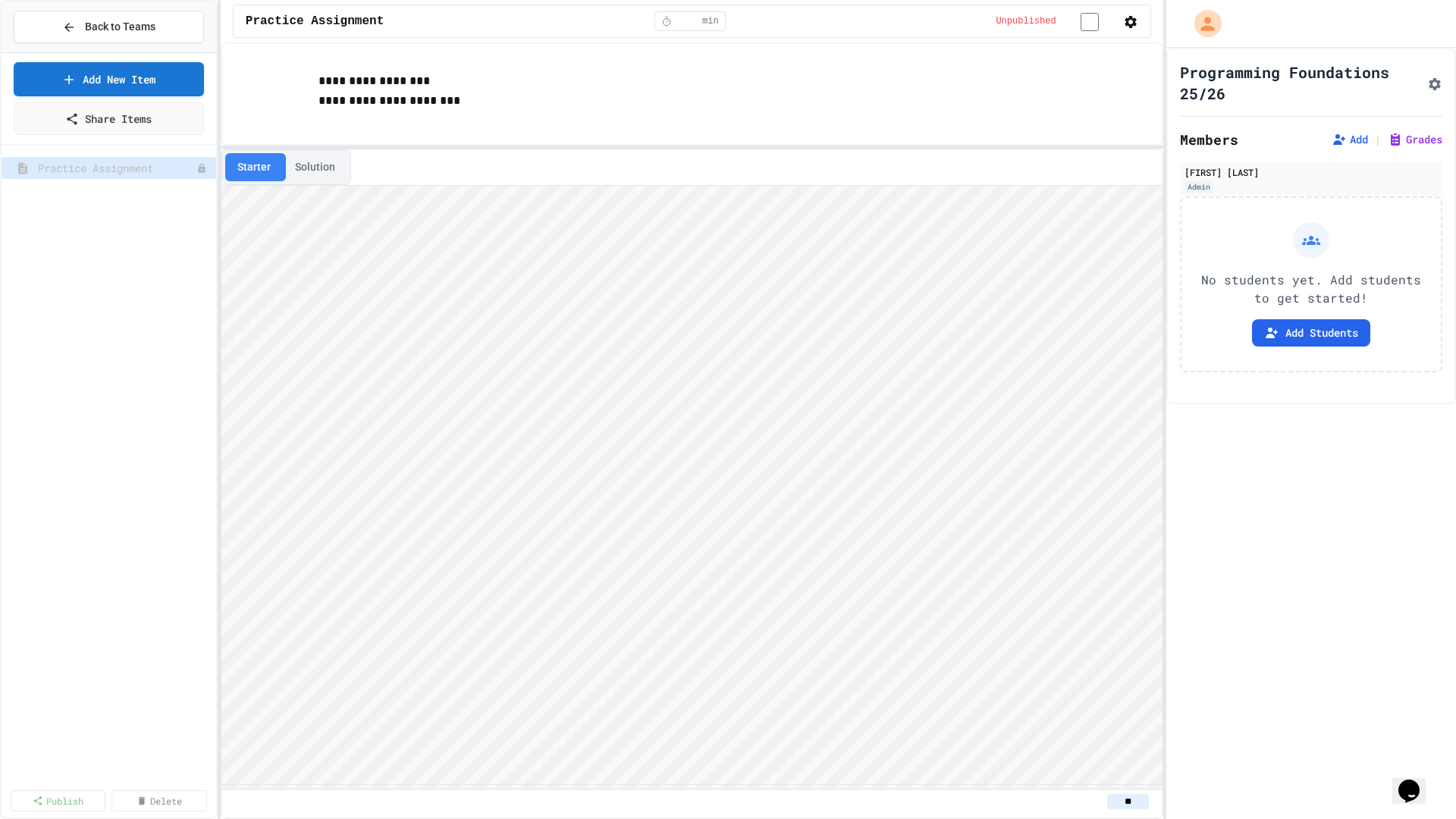 click on "Starter" at bounding box center [254, 167] 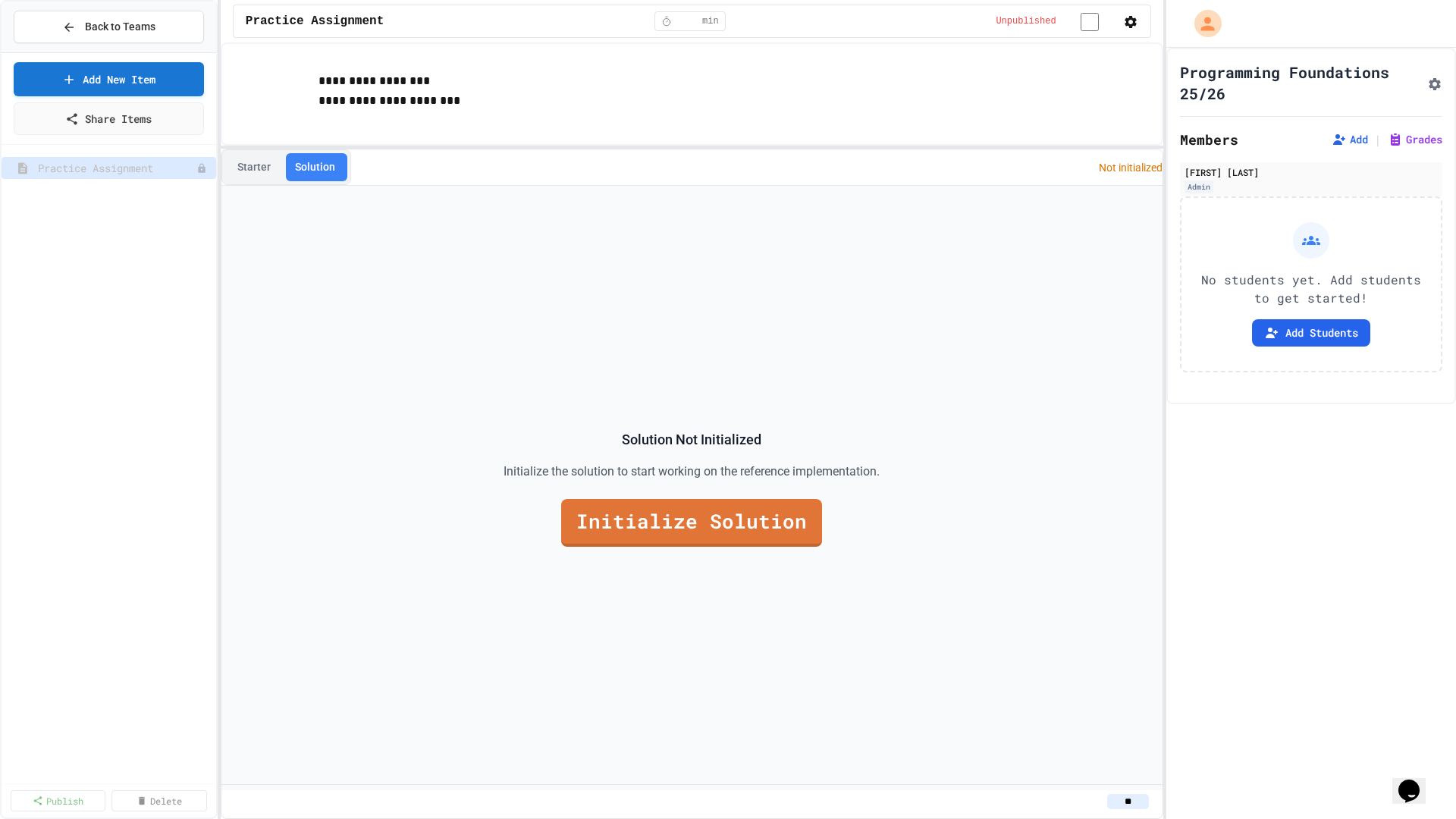 click on "Starter" at bounding box center [254, 167] 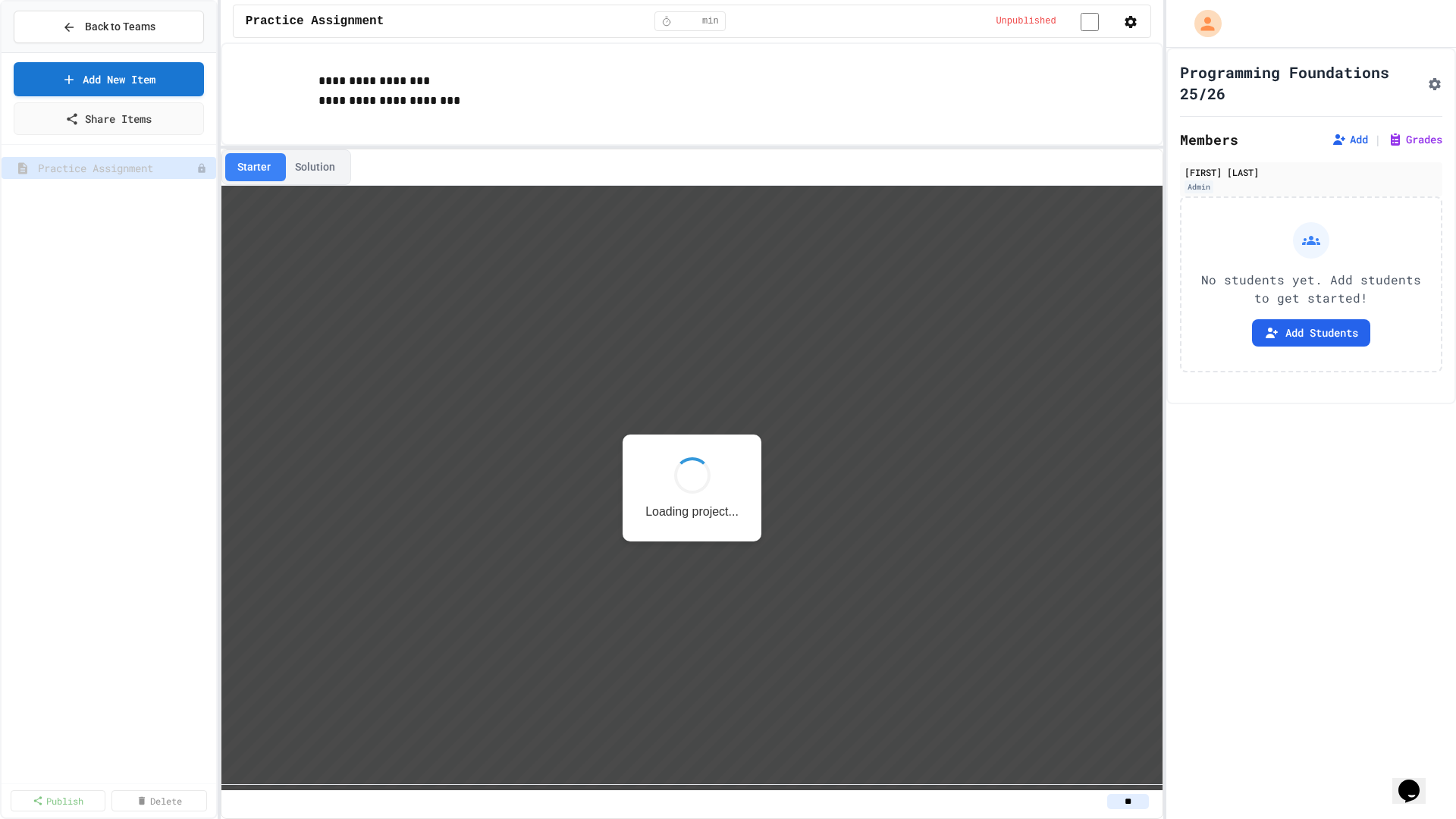scroll, scrollTop: 0, scrollLeft: 0, axis: both 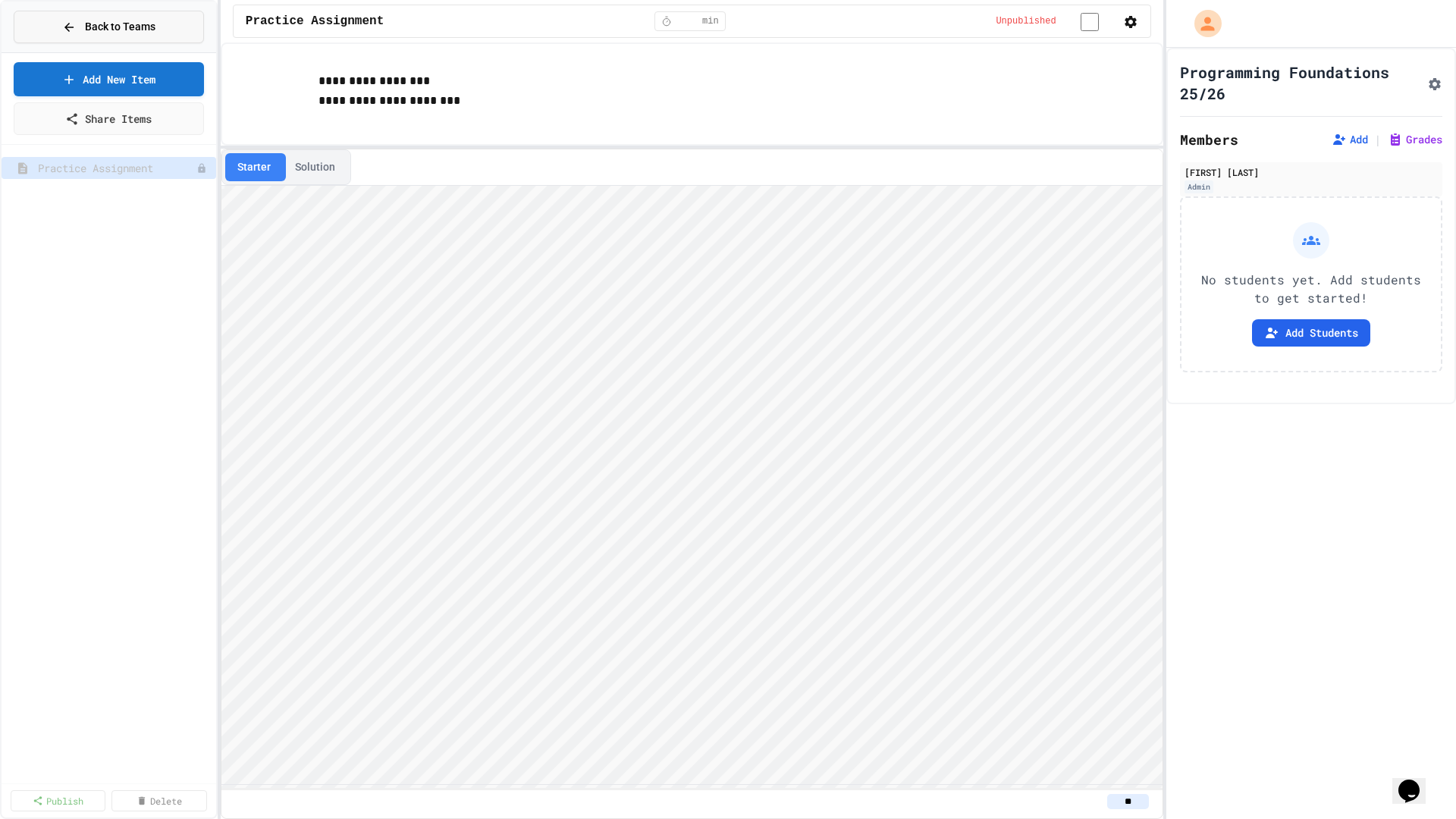 click on "Back to Teams" at bounding box center (108, 27) 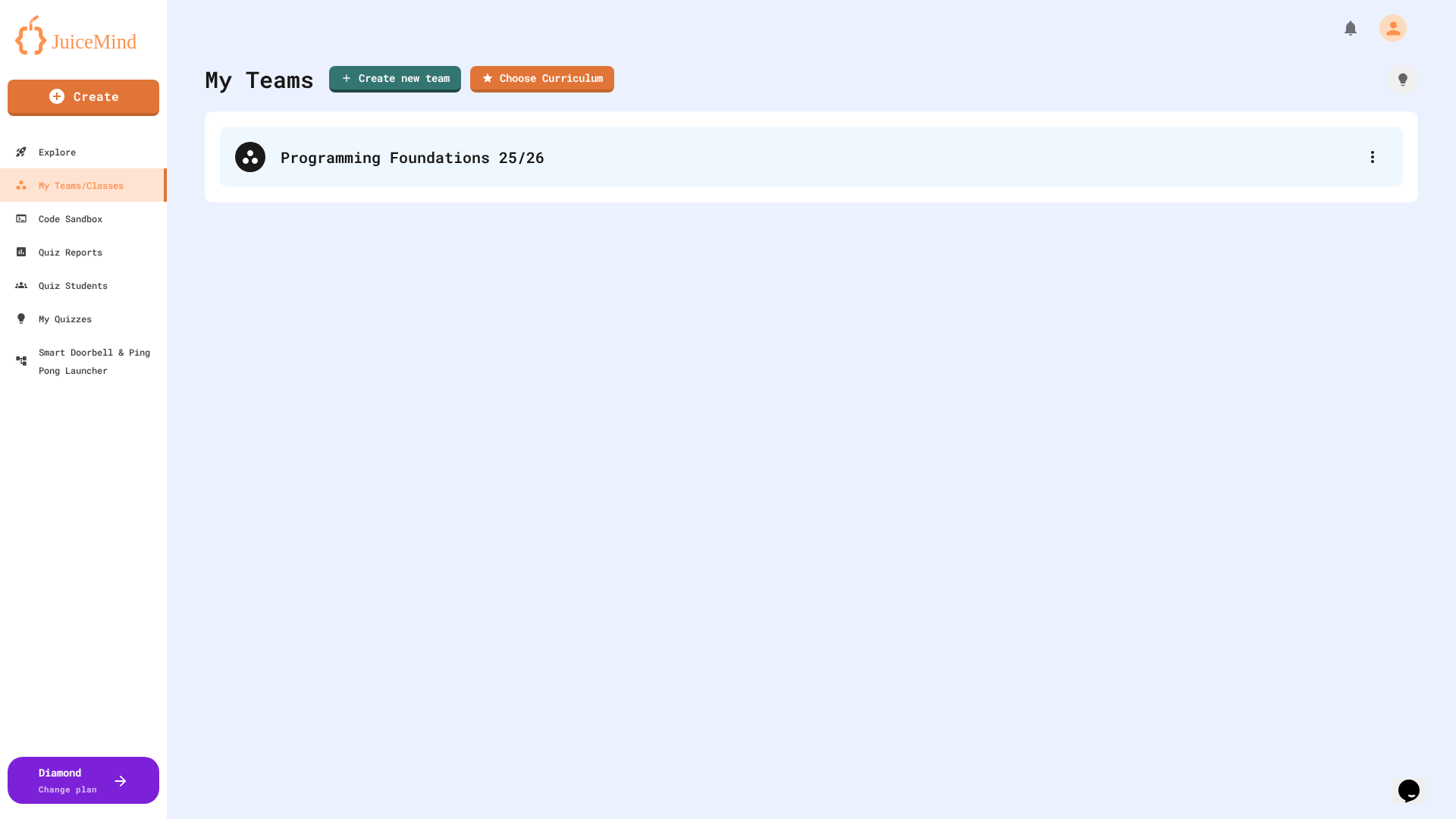 click on "Programming Foundations 25/26" at bounding box center (811, 157) 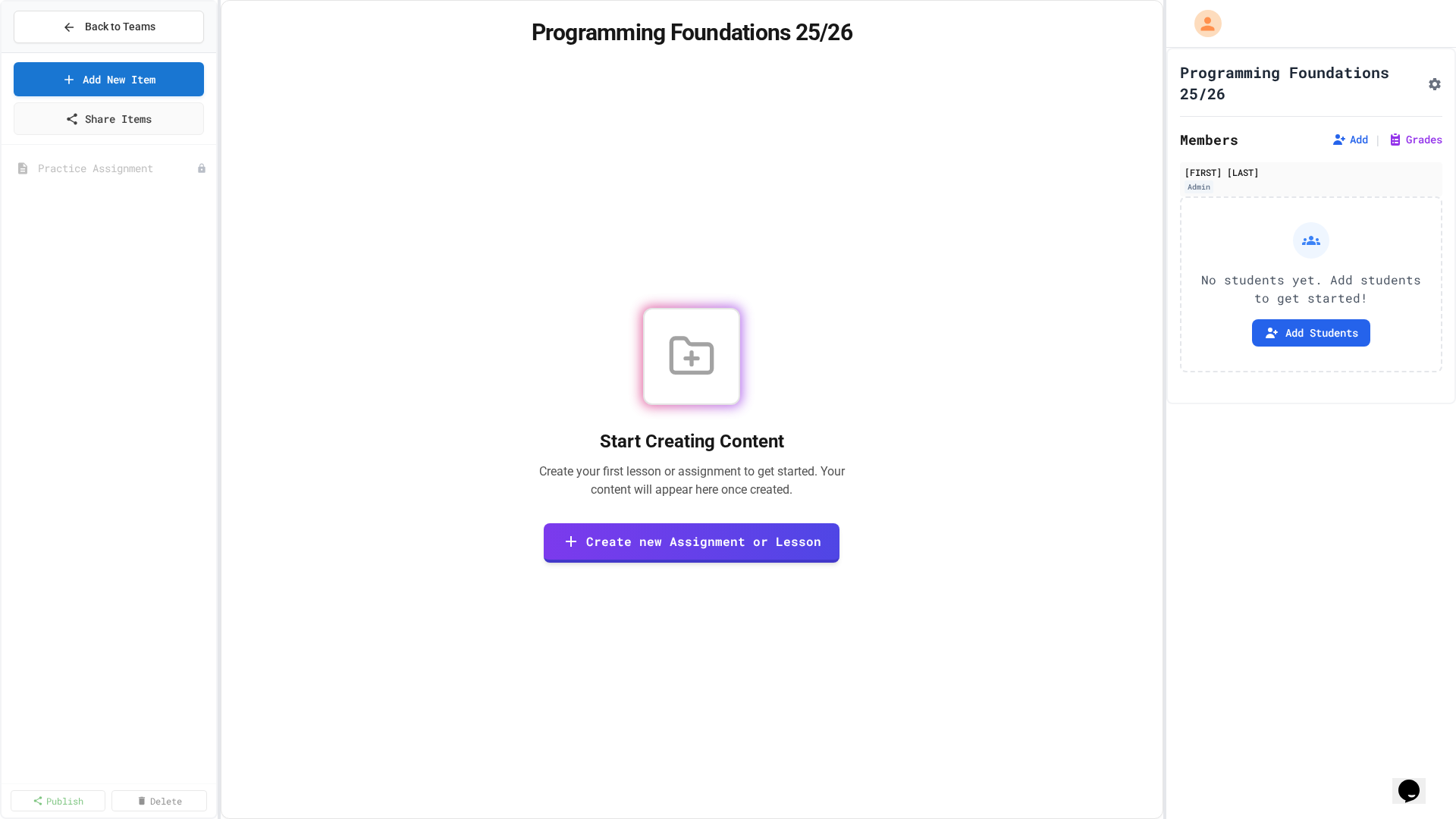 click 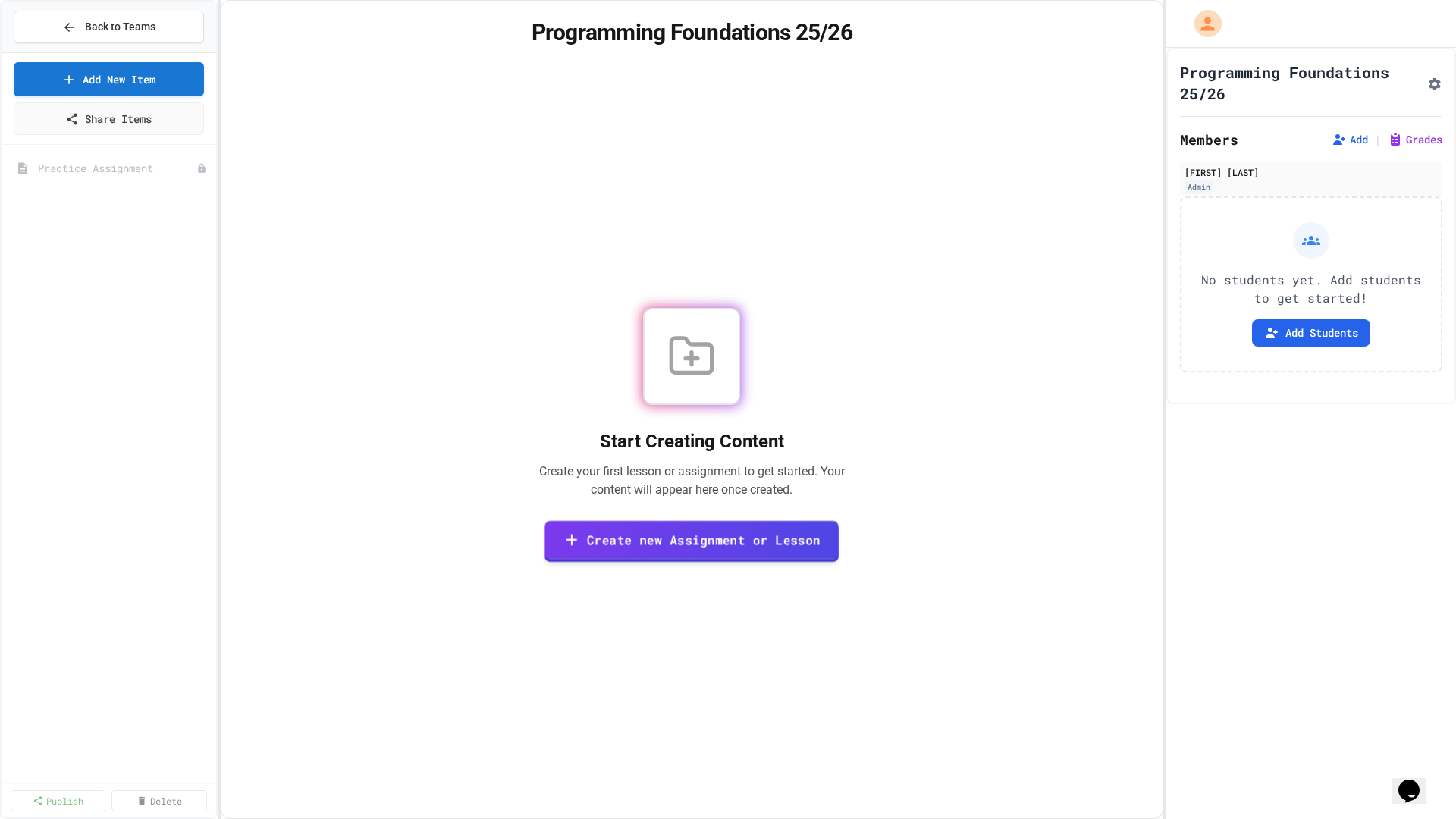 click on "Create new Assignment or Lesson" at bounding box center [692, 541] 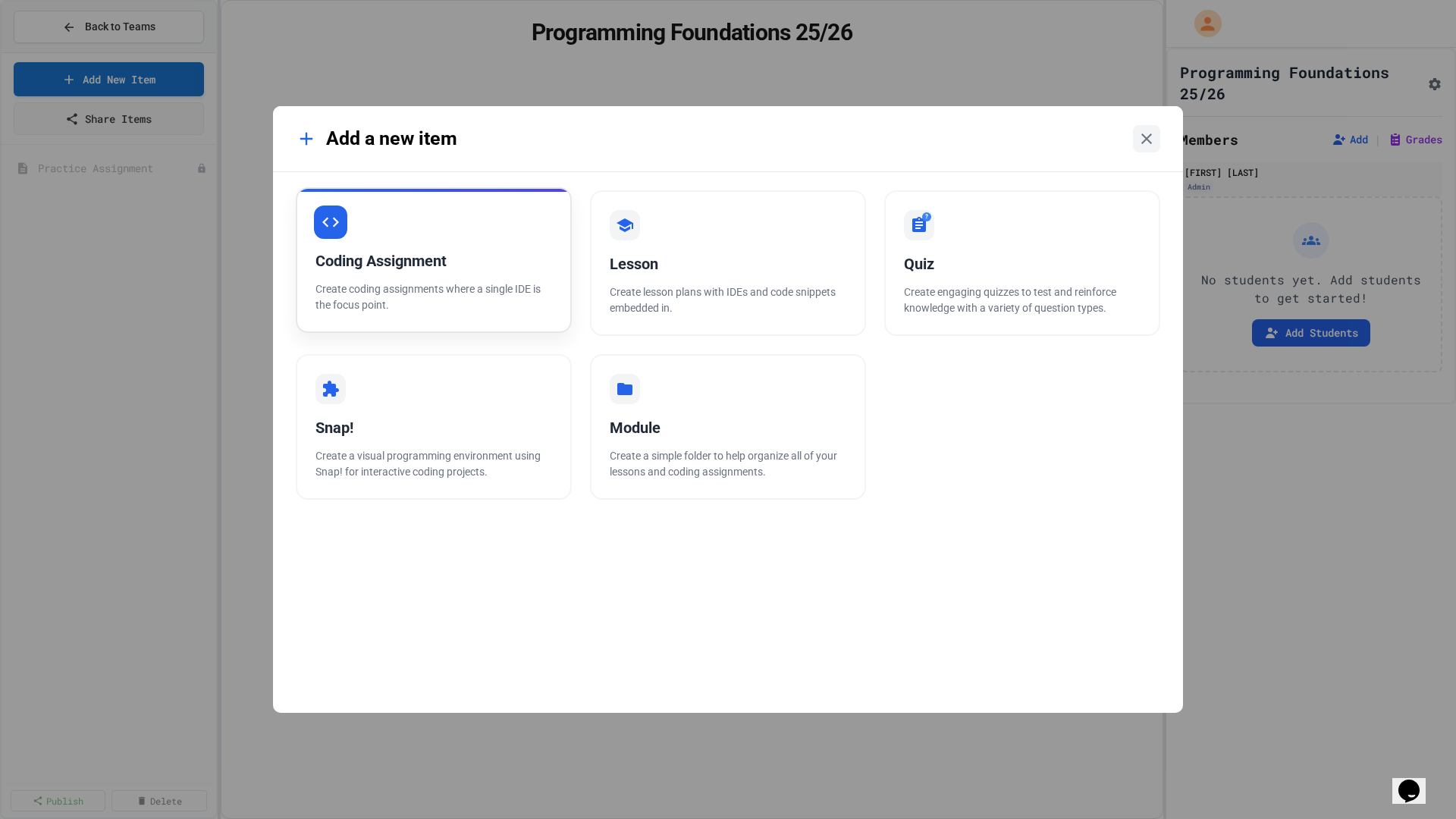 click on "Coding Assignment" at bounding box center (434, 261) 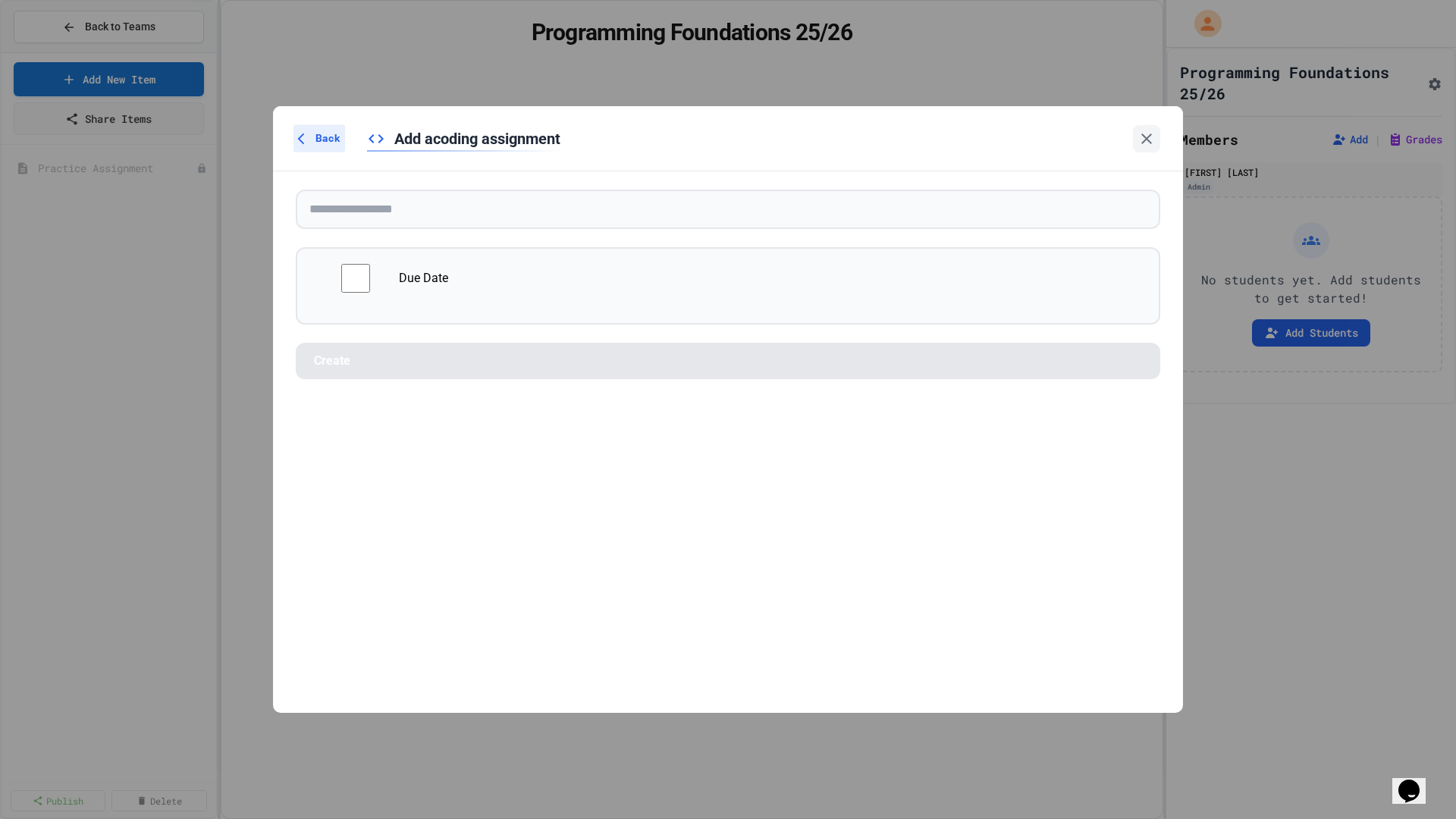 click on "Back" at bounding box center (319, 138) 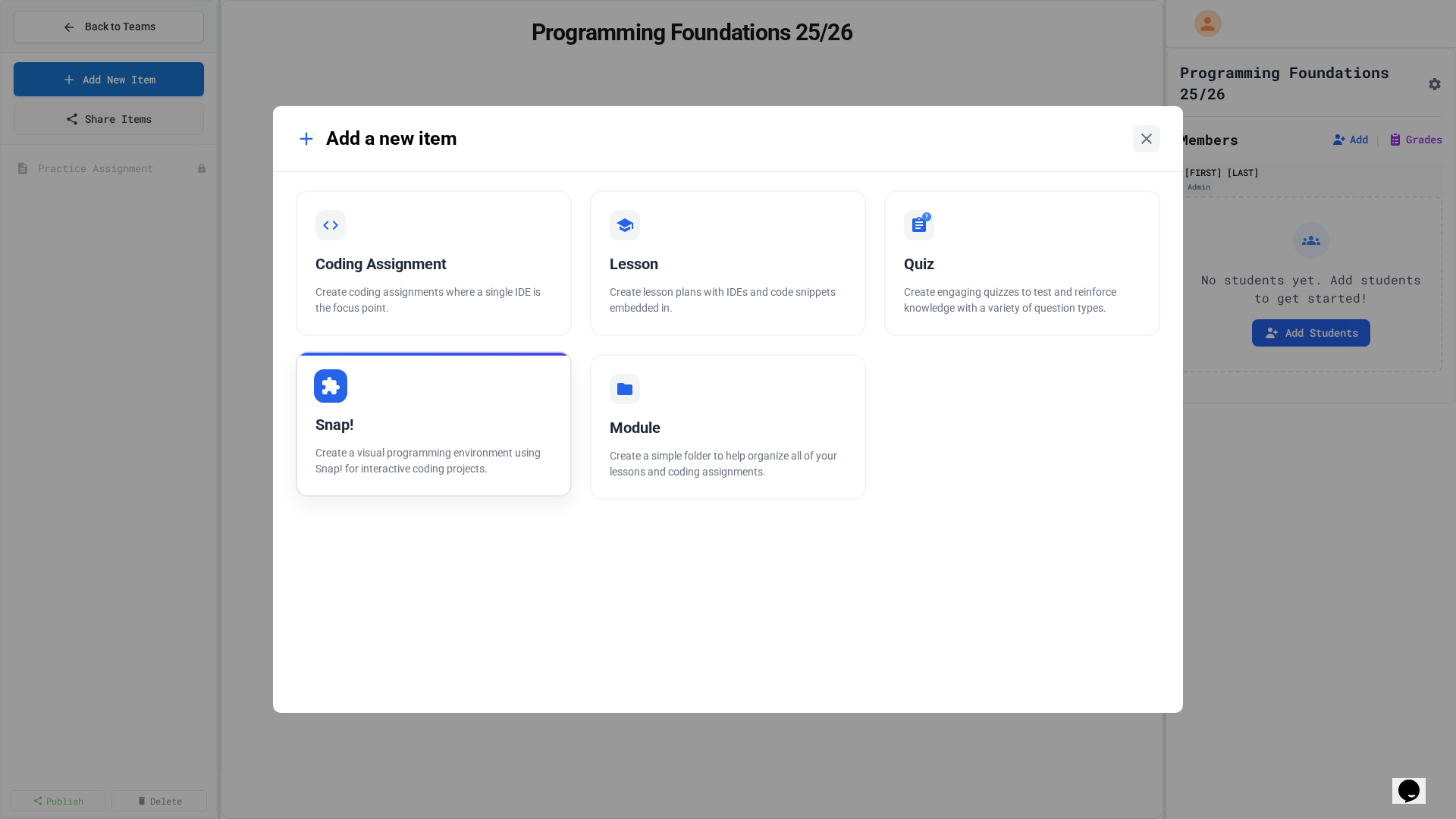 click on "Snap! Create a visual programming environment using Snap! for interactive coding projects." at bounding box center [434, 424] 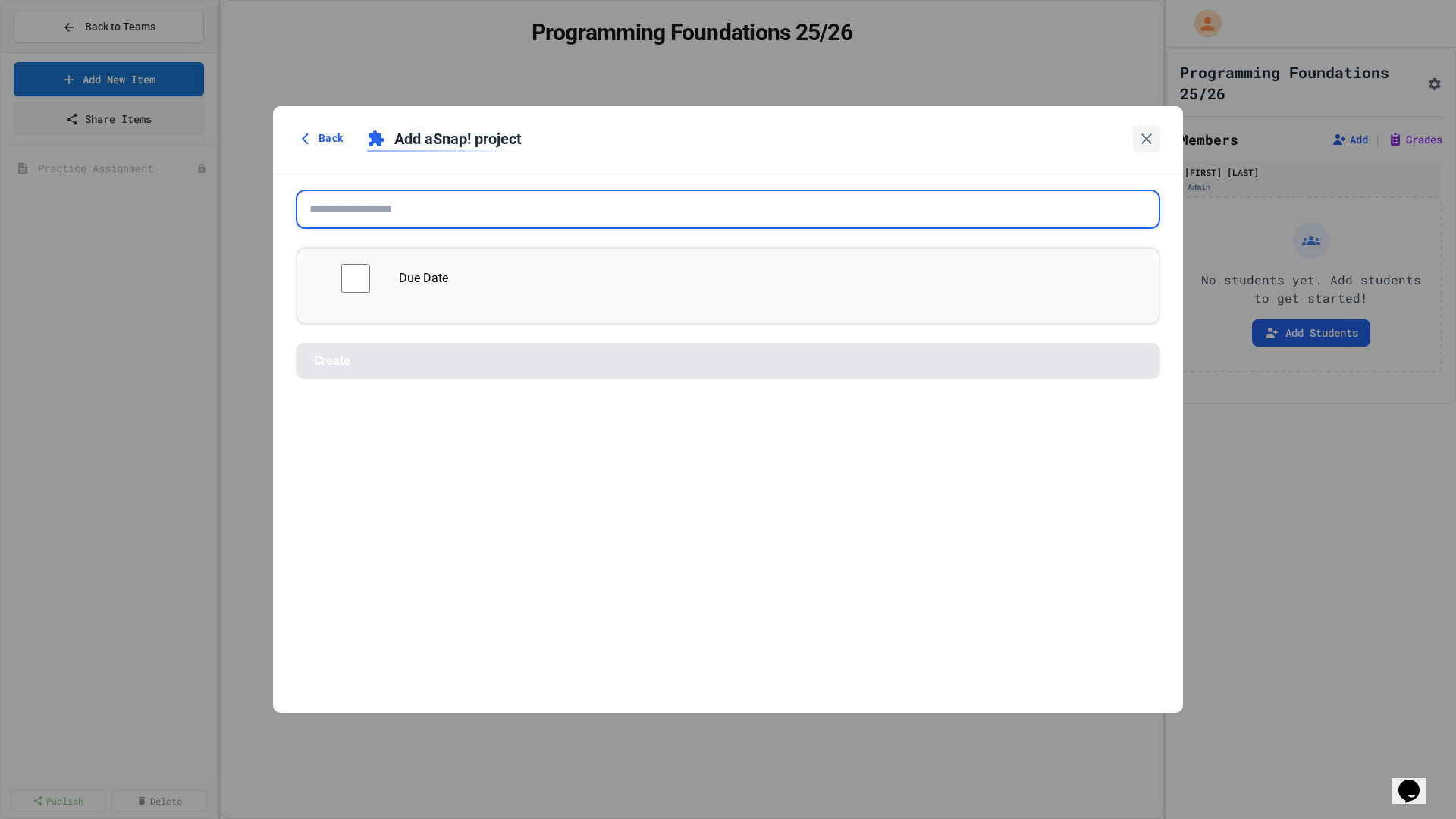 click at bounding box center [728, 209] 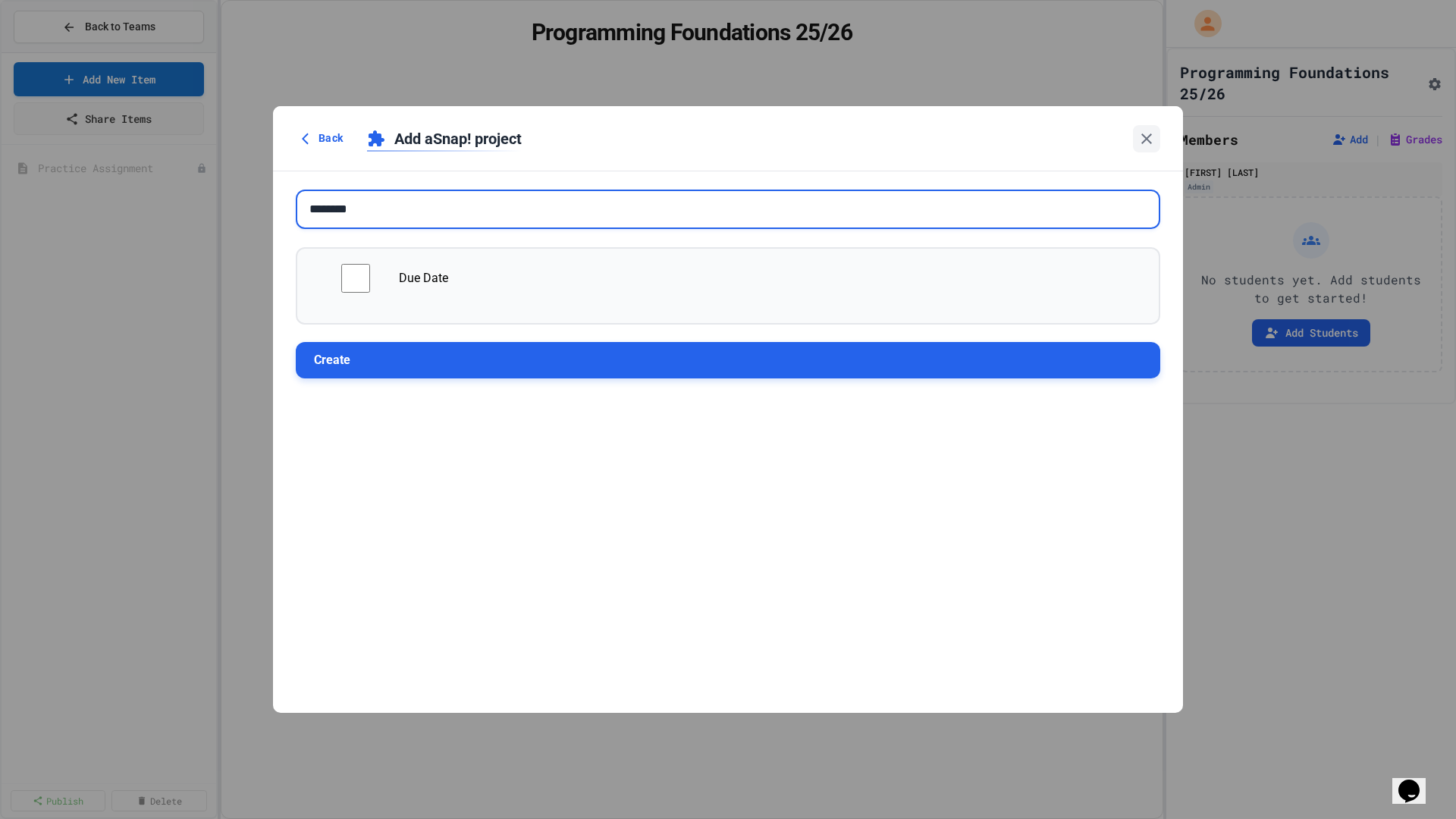 type on "********" 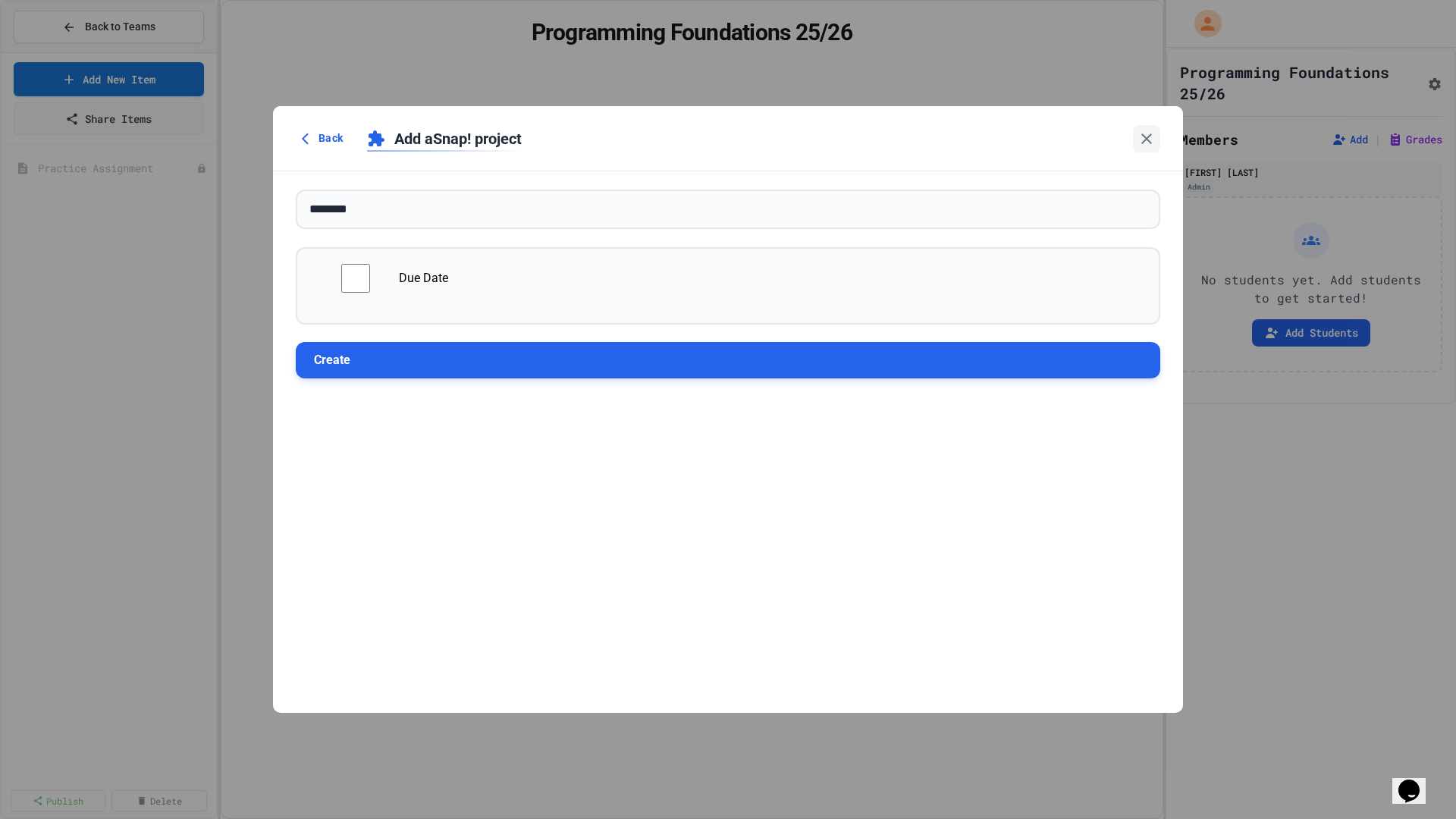 click on "Create" at bounding box center [728, 360] 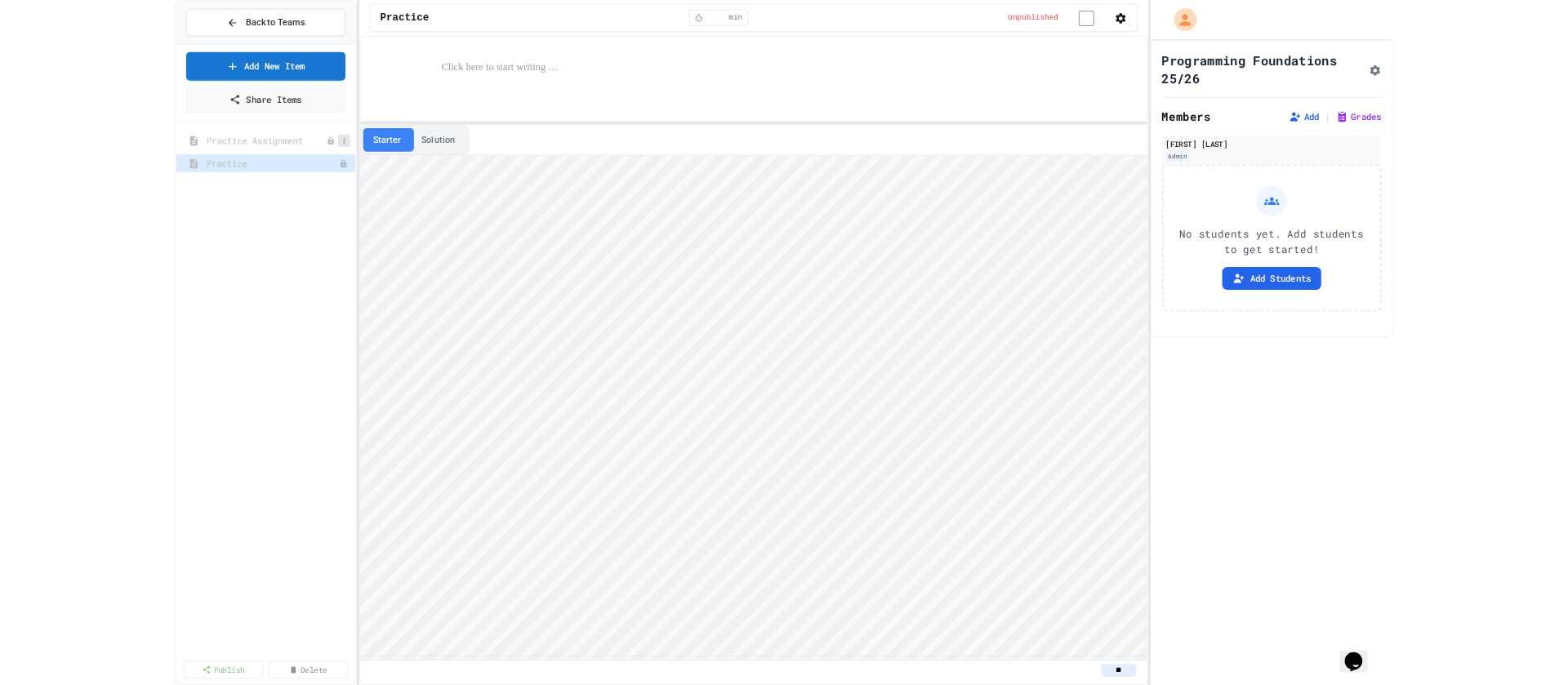 scroll, scrollTop: 0, scrollLeft: 0, axis: both 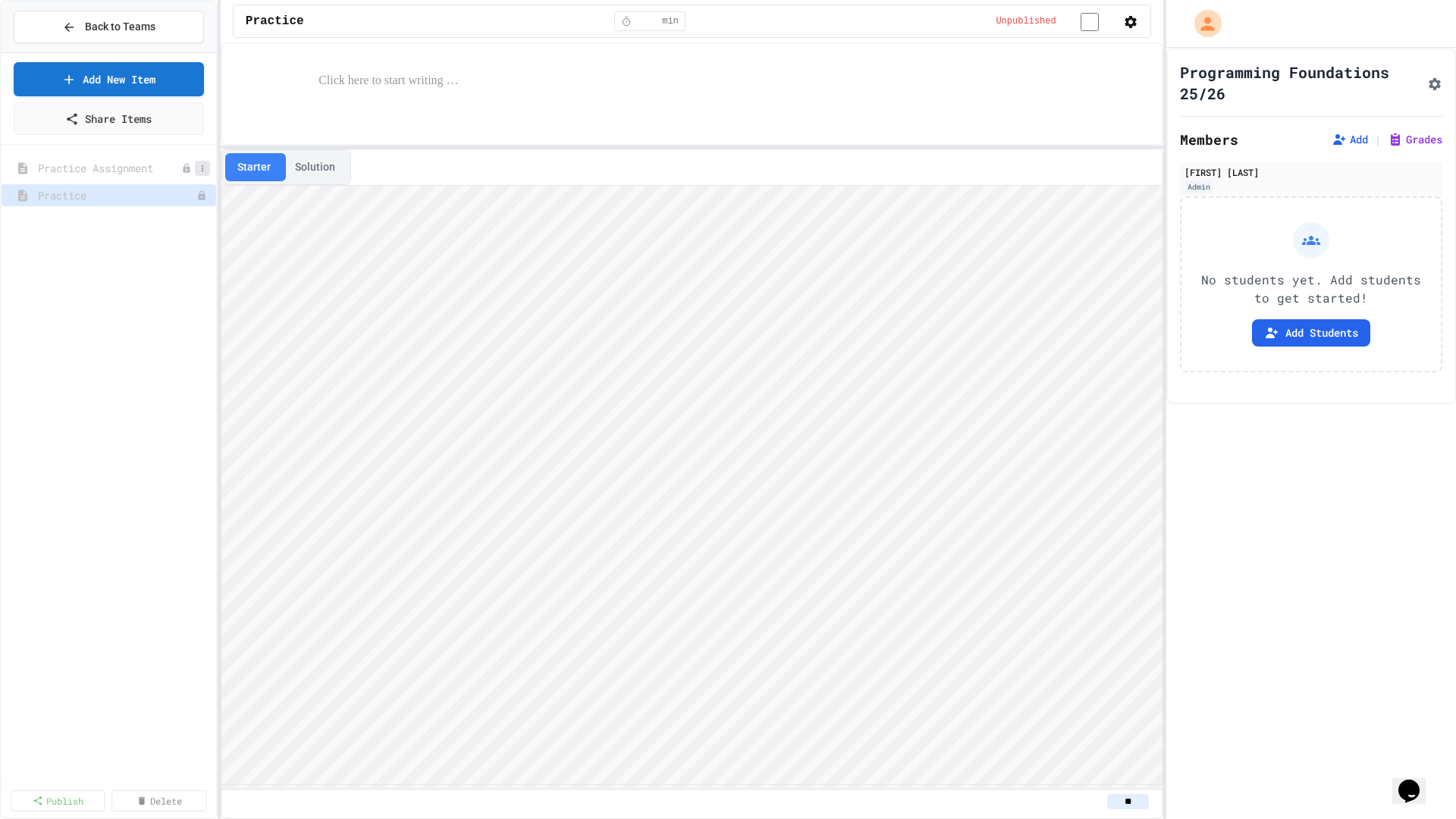 click 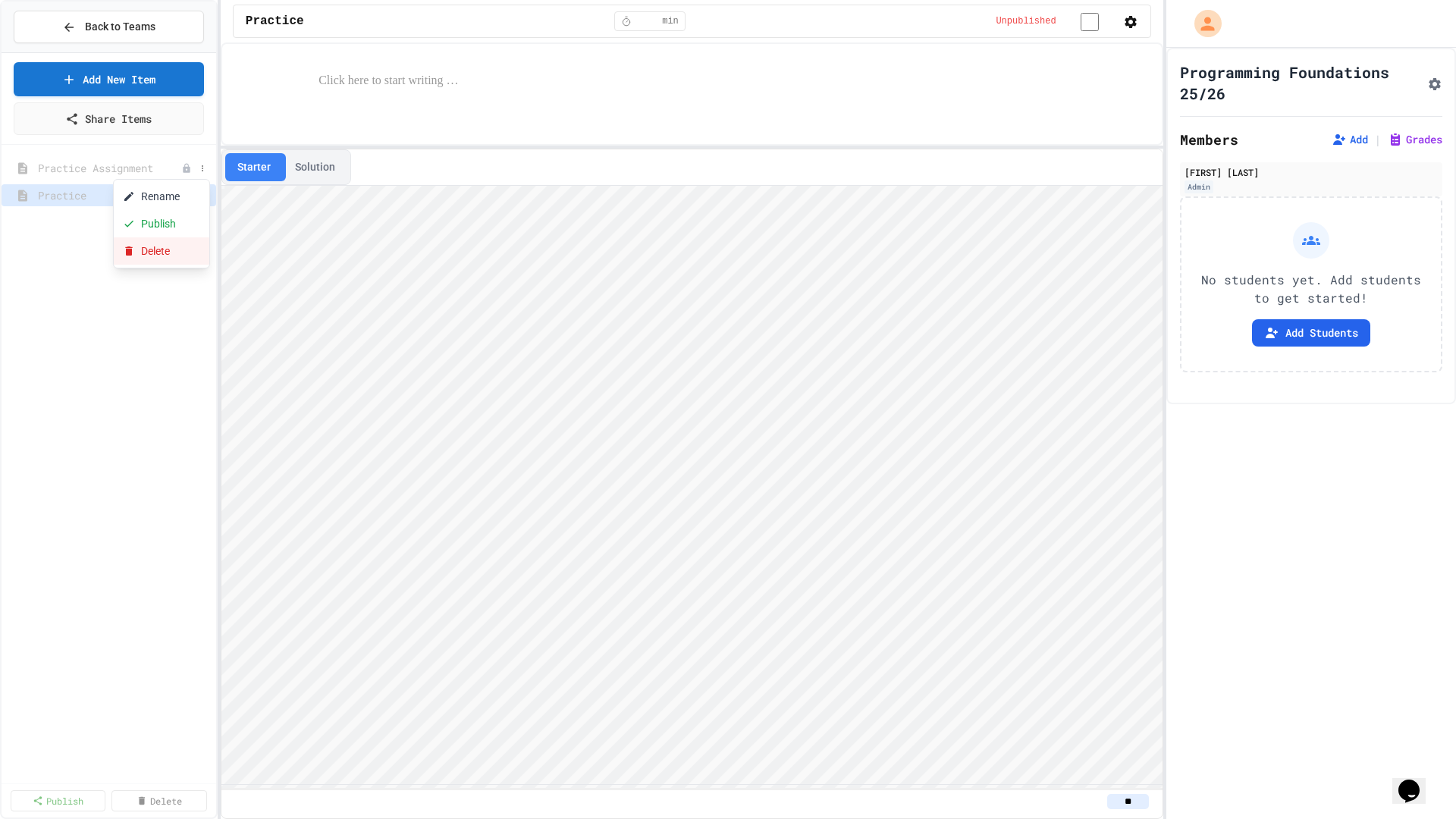 click on "Delete" at bounding box center [162, 251] 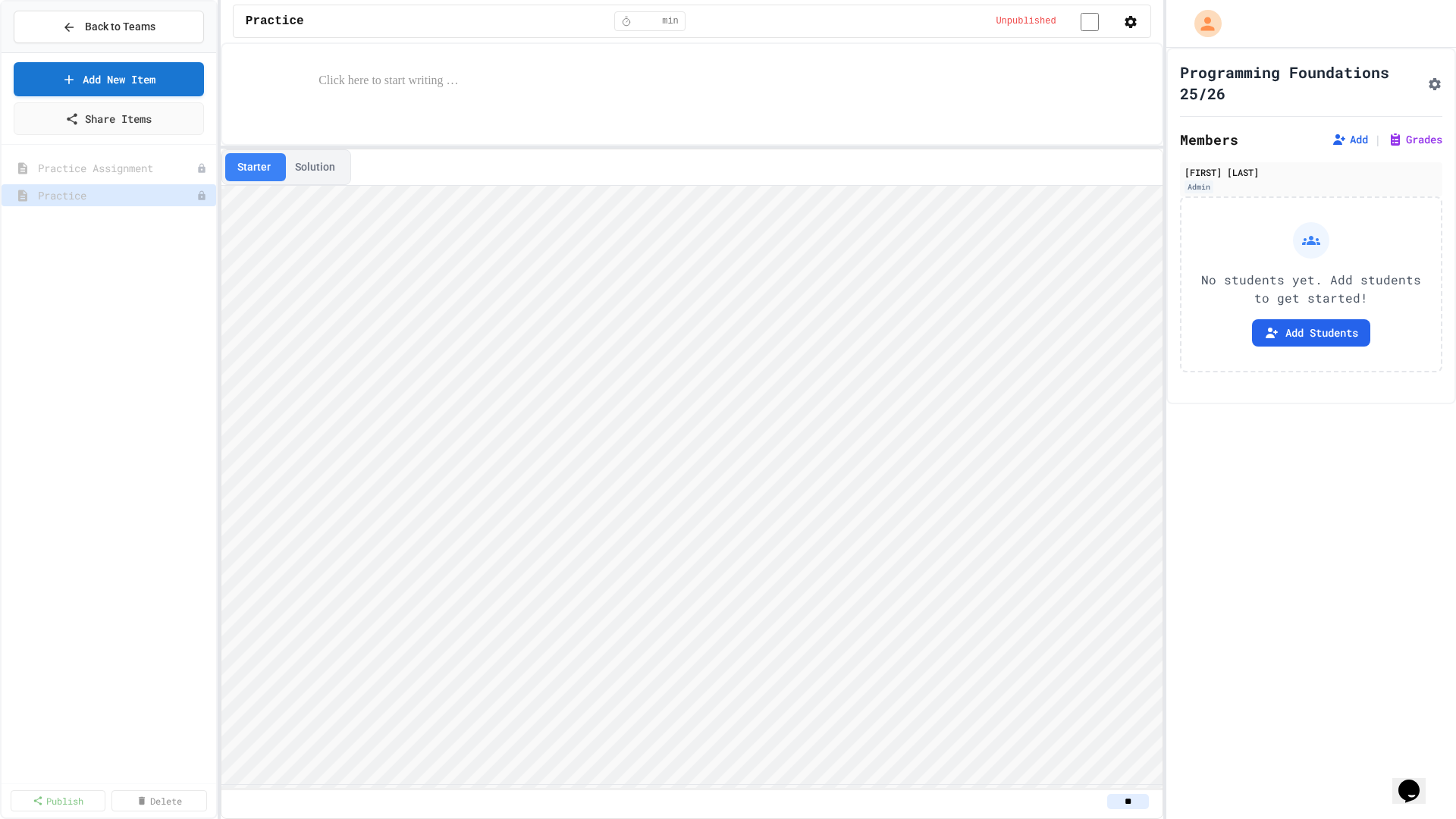 click on "Delete" at bounding box center (766, 933) 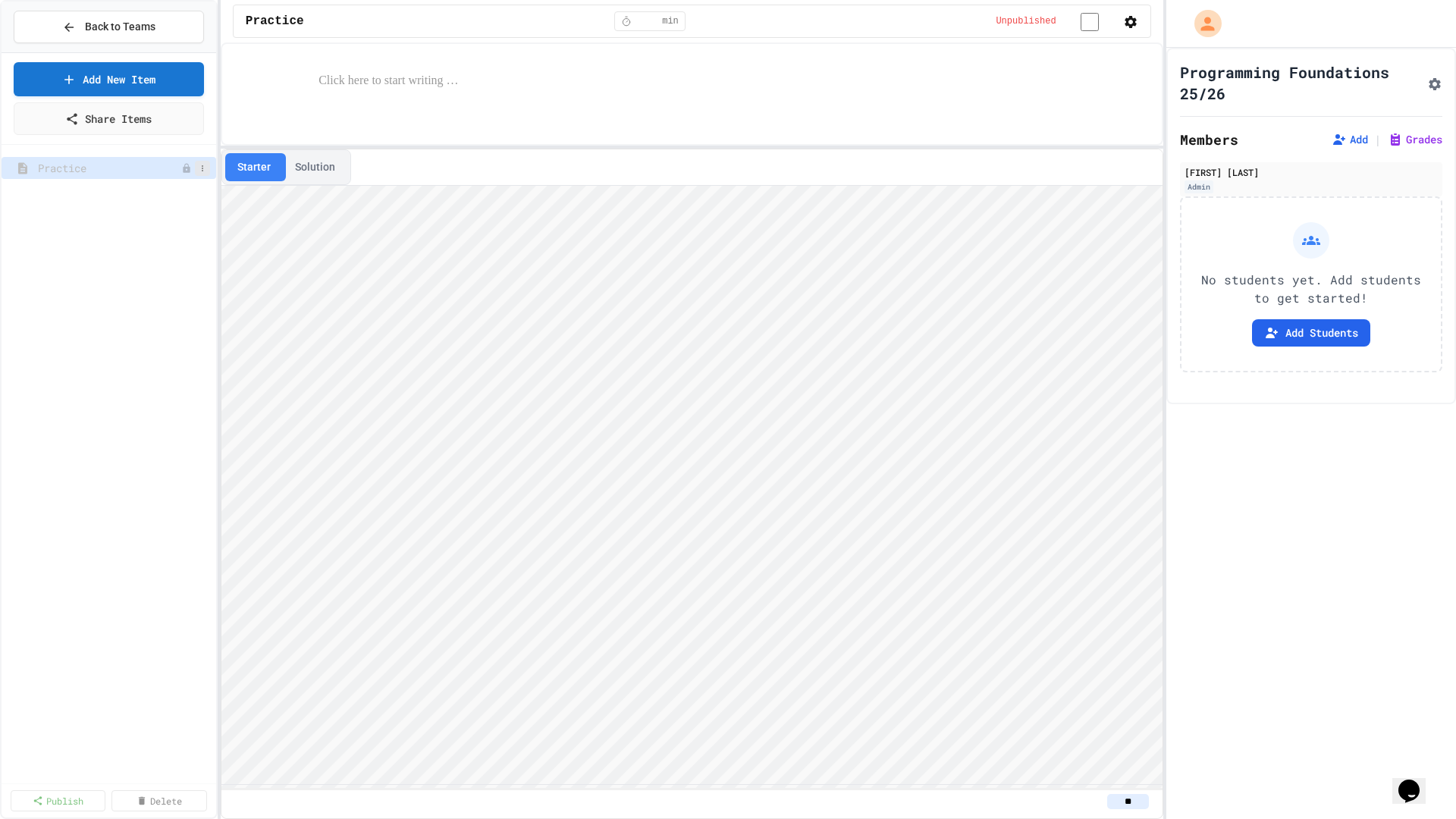 click 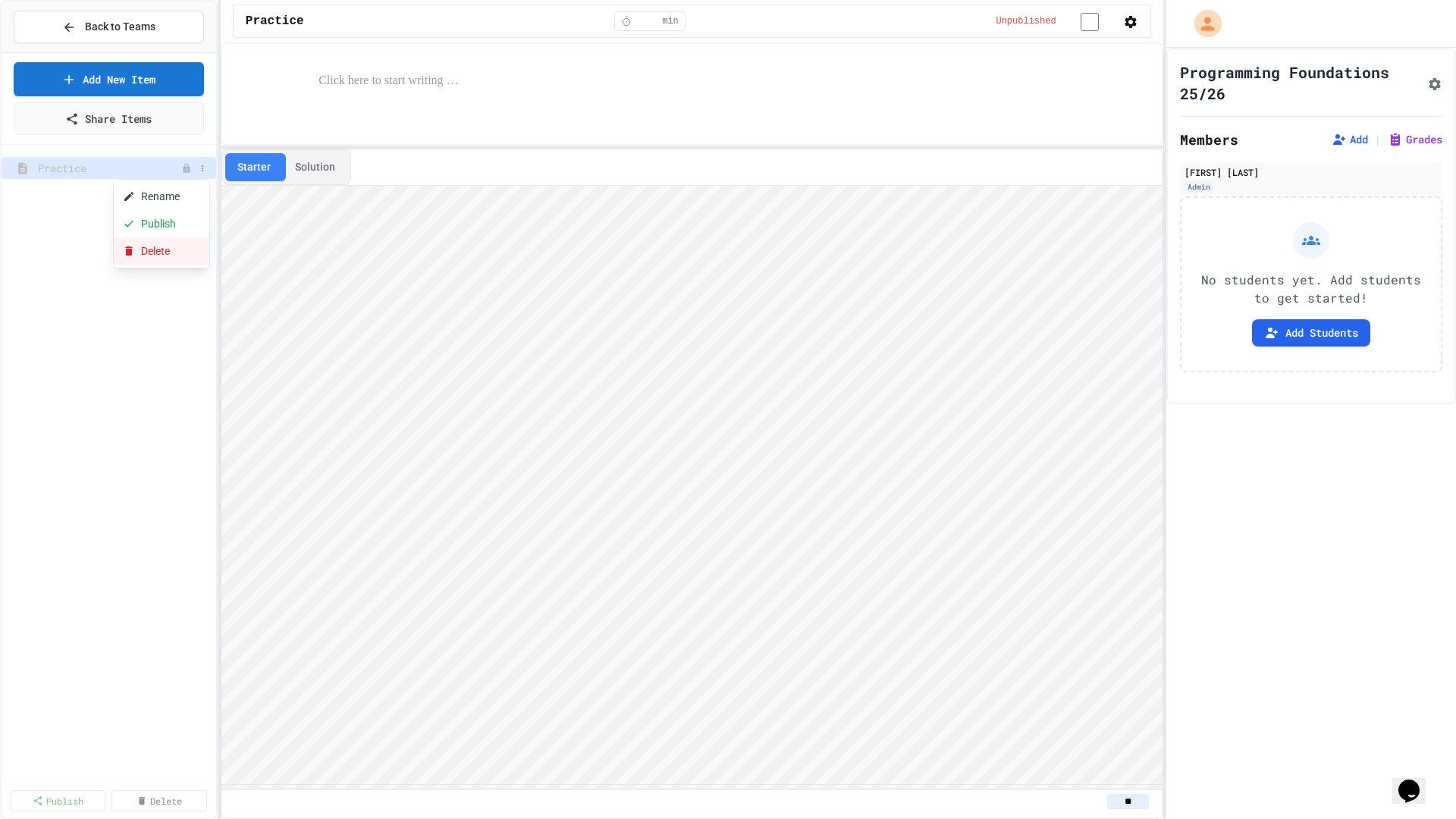 click on "Delete" at bounding box center [162, 251] 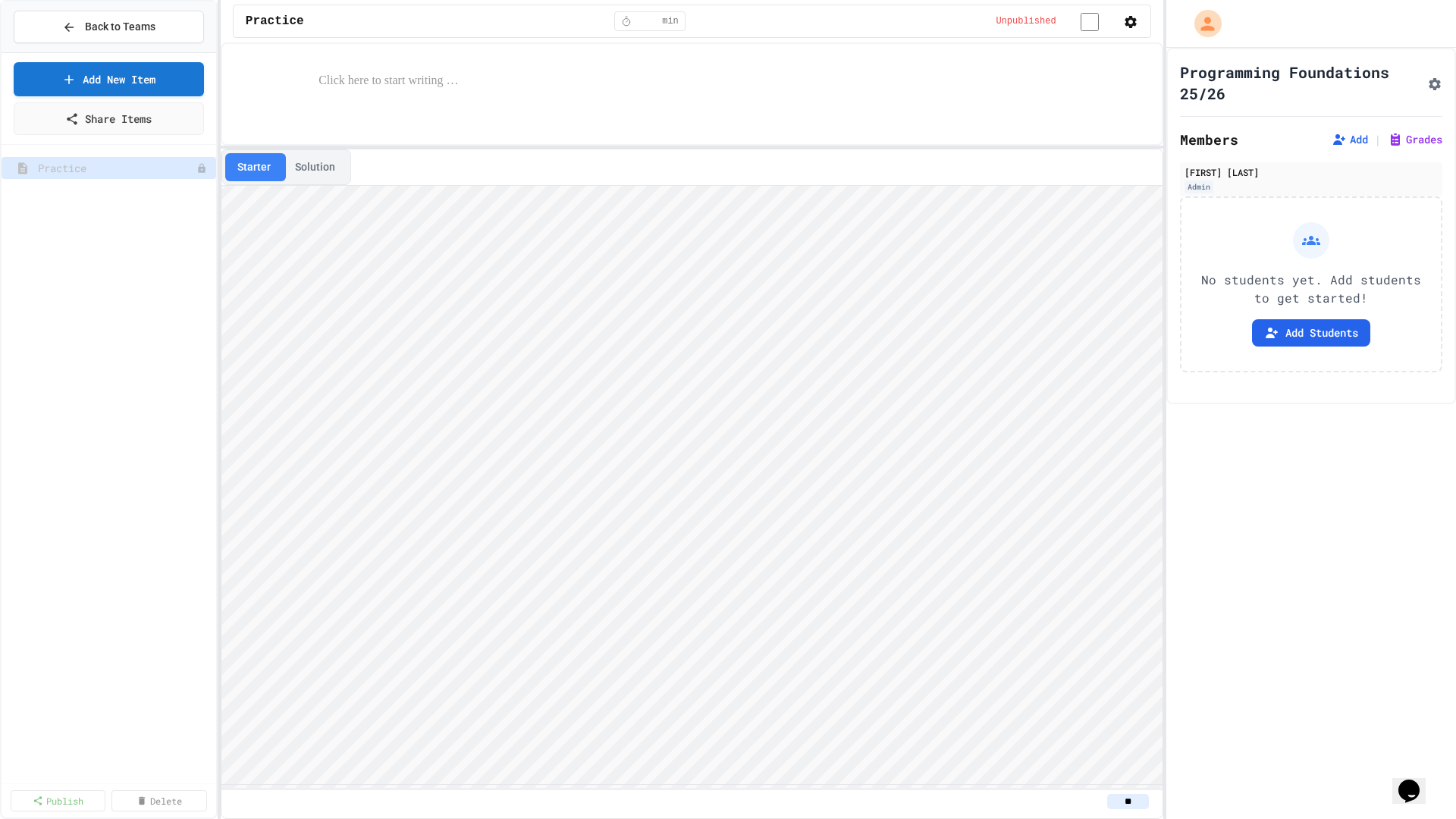 click on "Delete" at bounding box center [765, 933] 